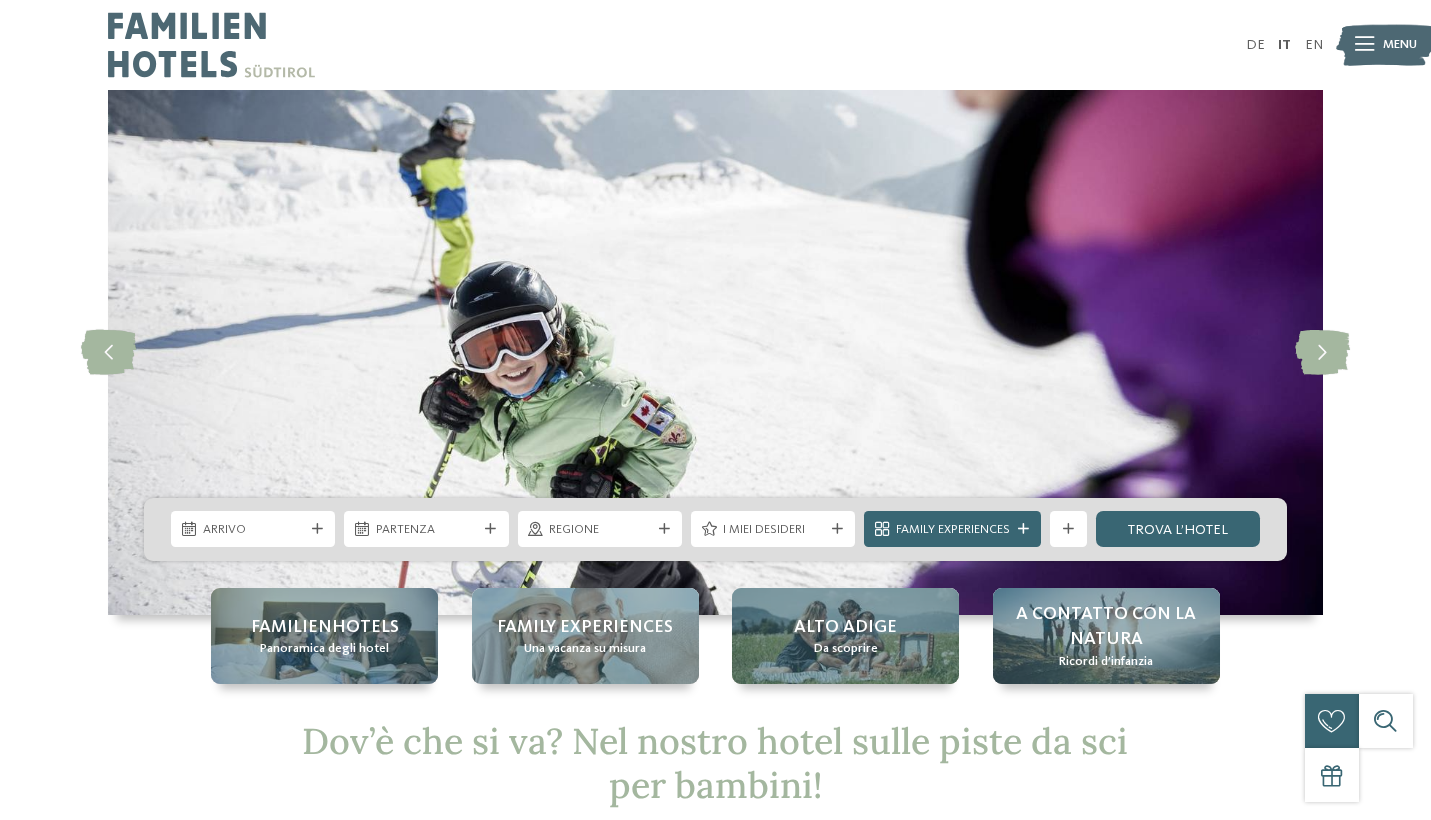 scroll, scrollTop: 0, scrollLeft: 0, axis: both 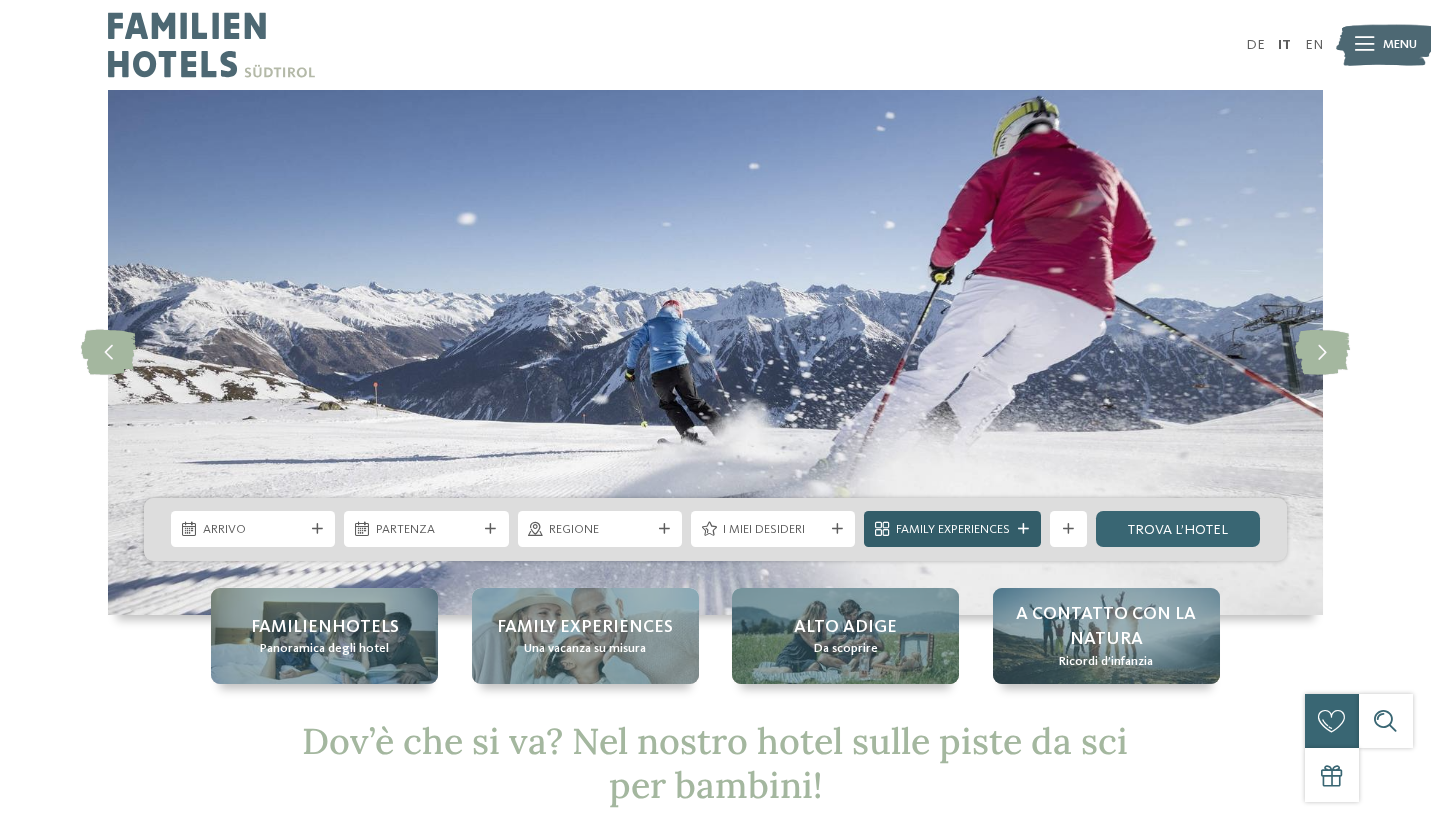 click at bounding box center [1023, 529] 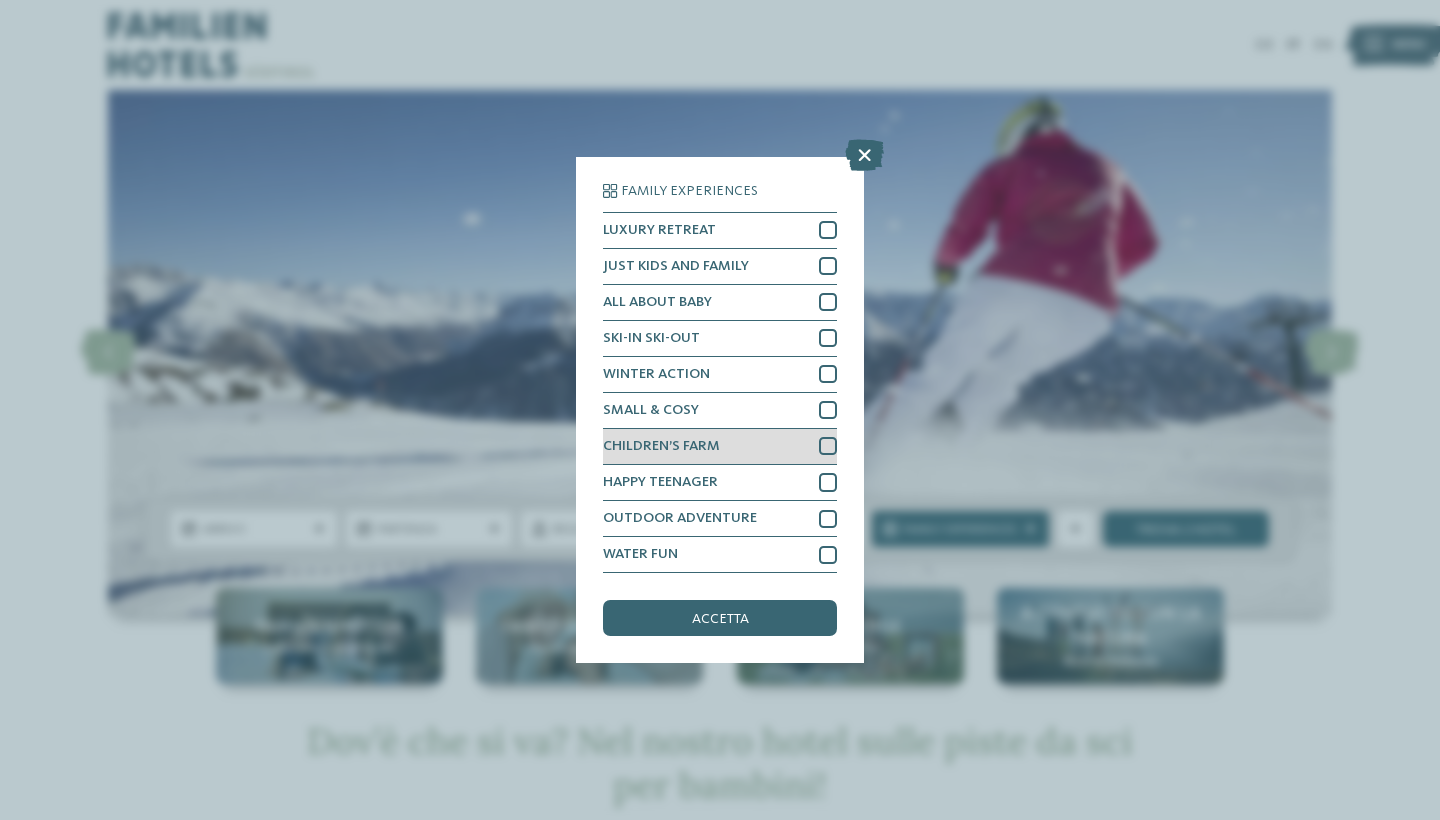 scroll, scrollTop: 46, scrollLeft: 0, axis: vertical 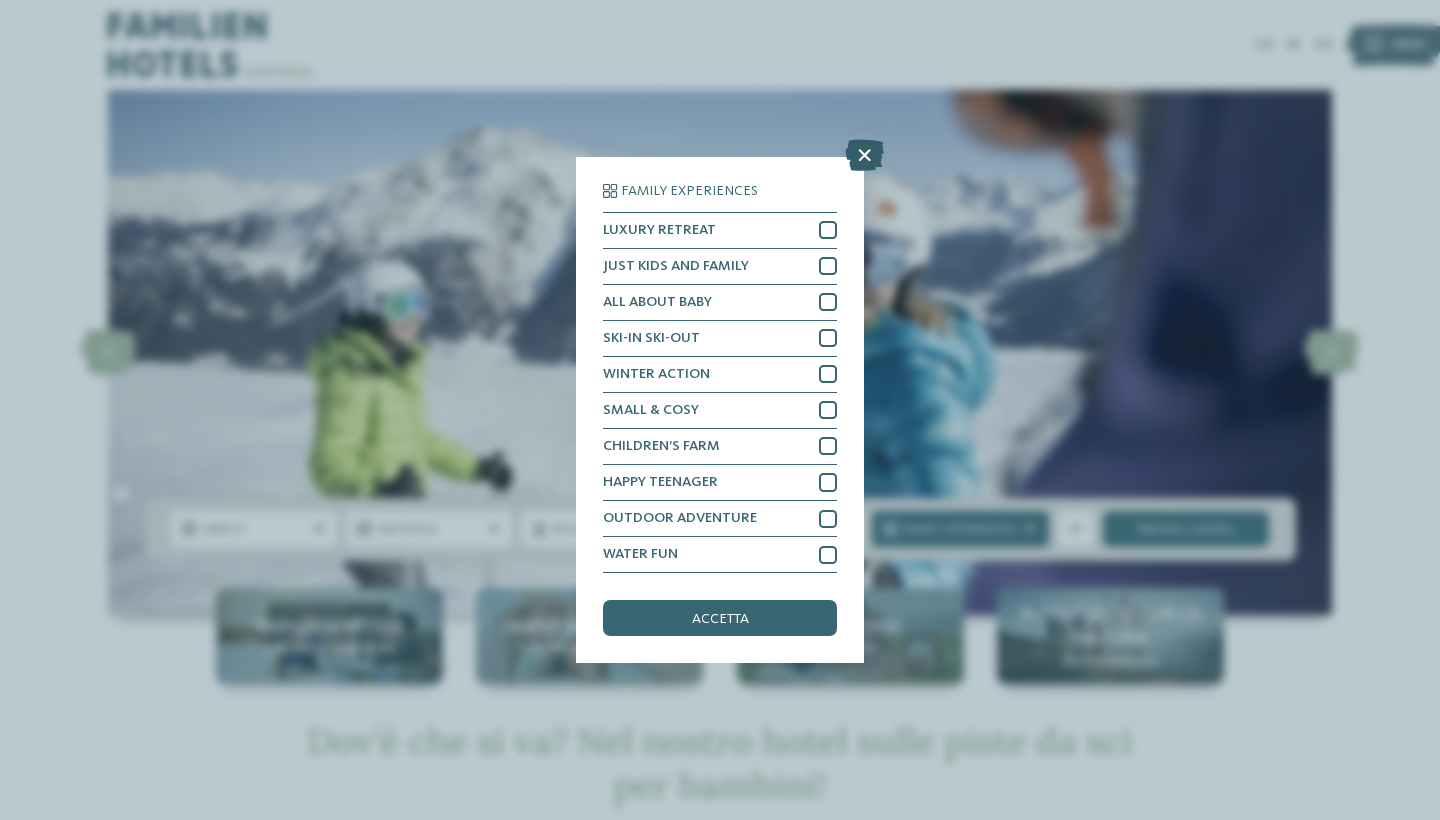 click at bounding box center (864, 155) 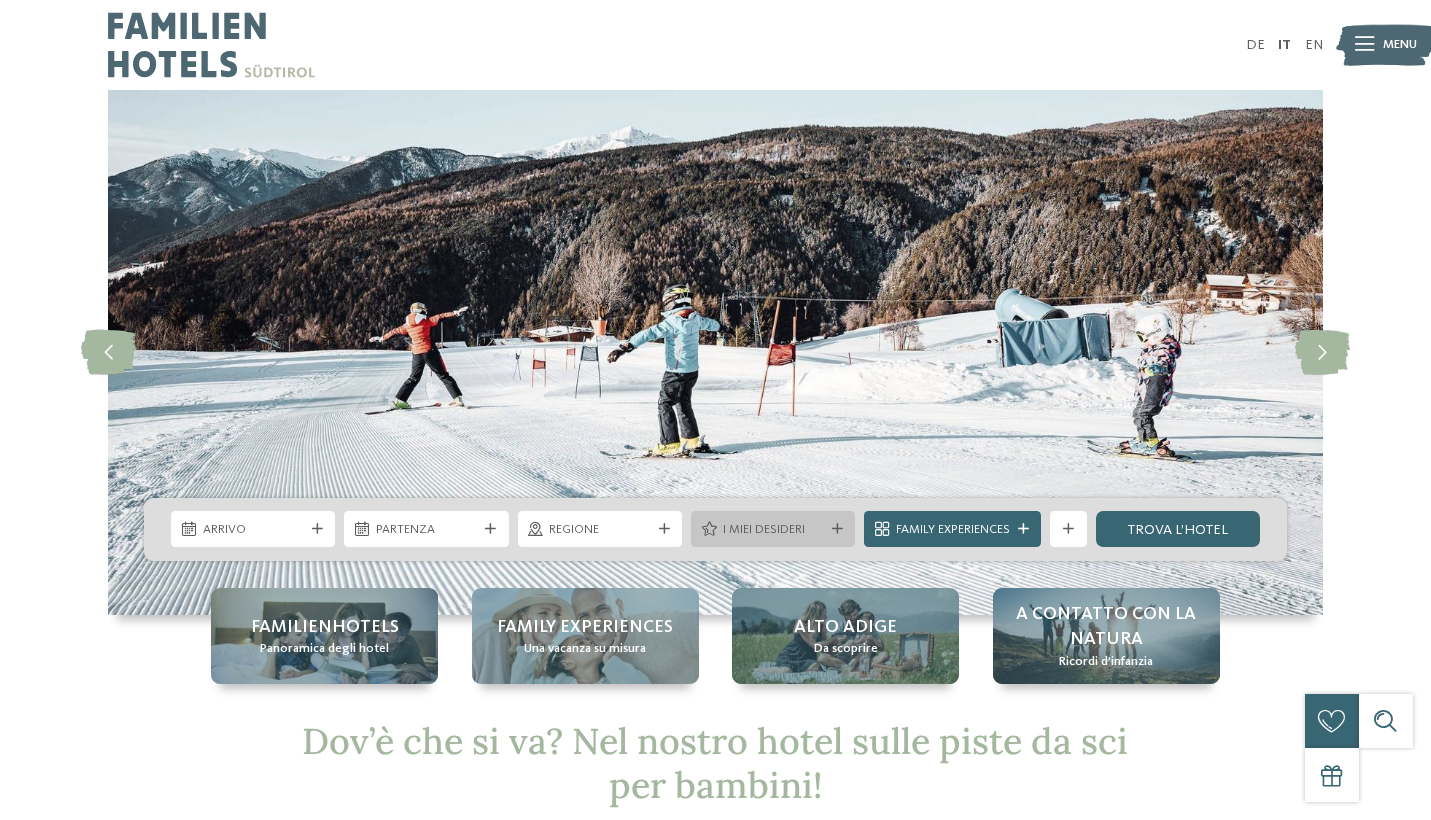 click on "I miei desideri" at bounding box center [773, 529] 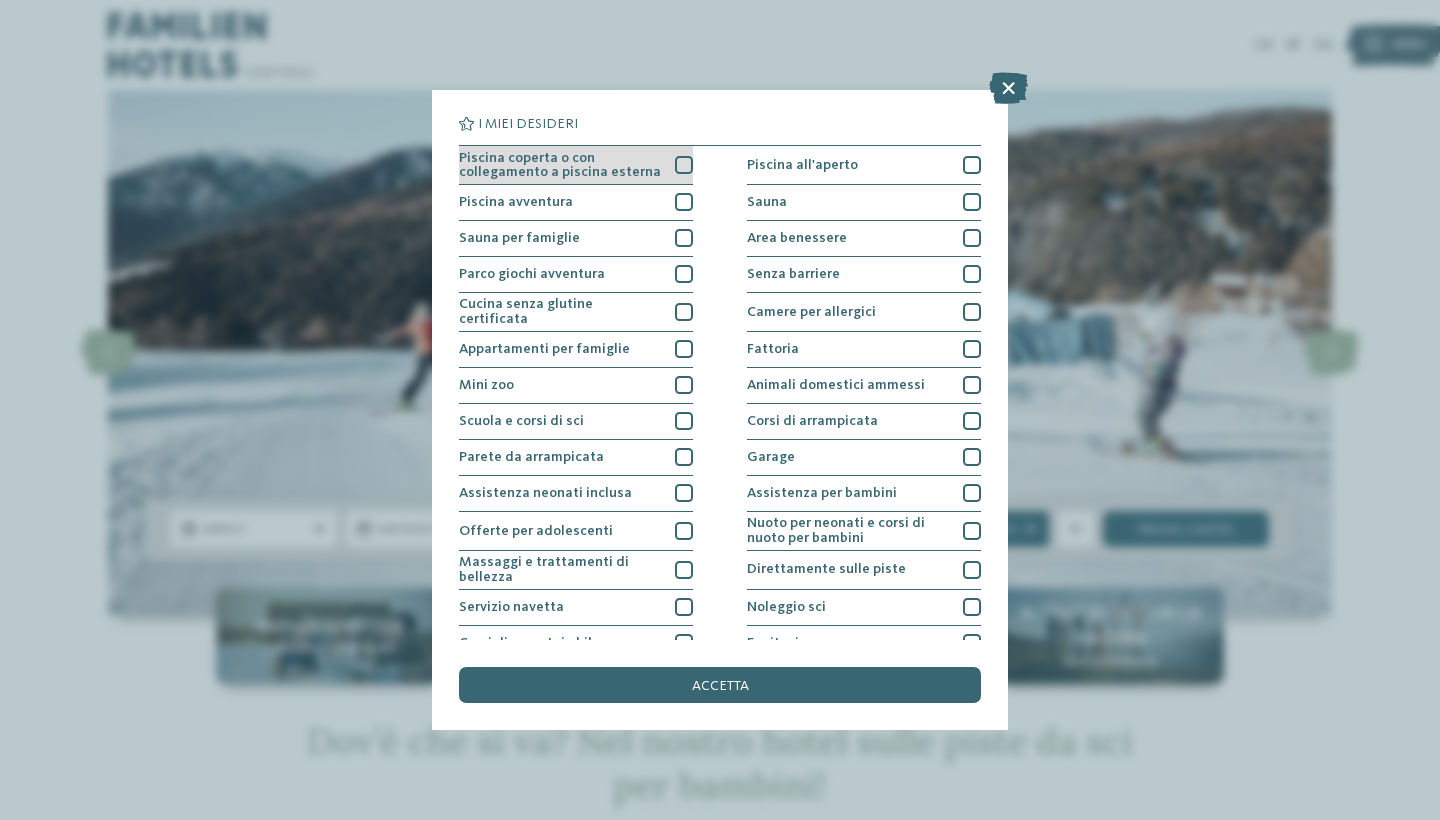 click at bounding box center [684, 165] 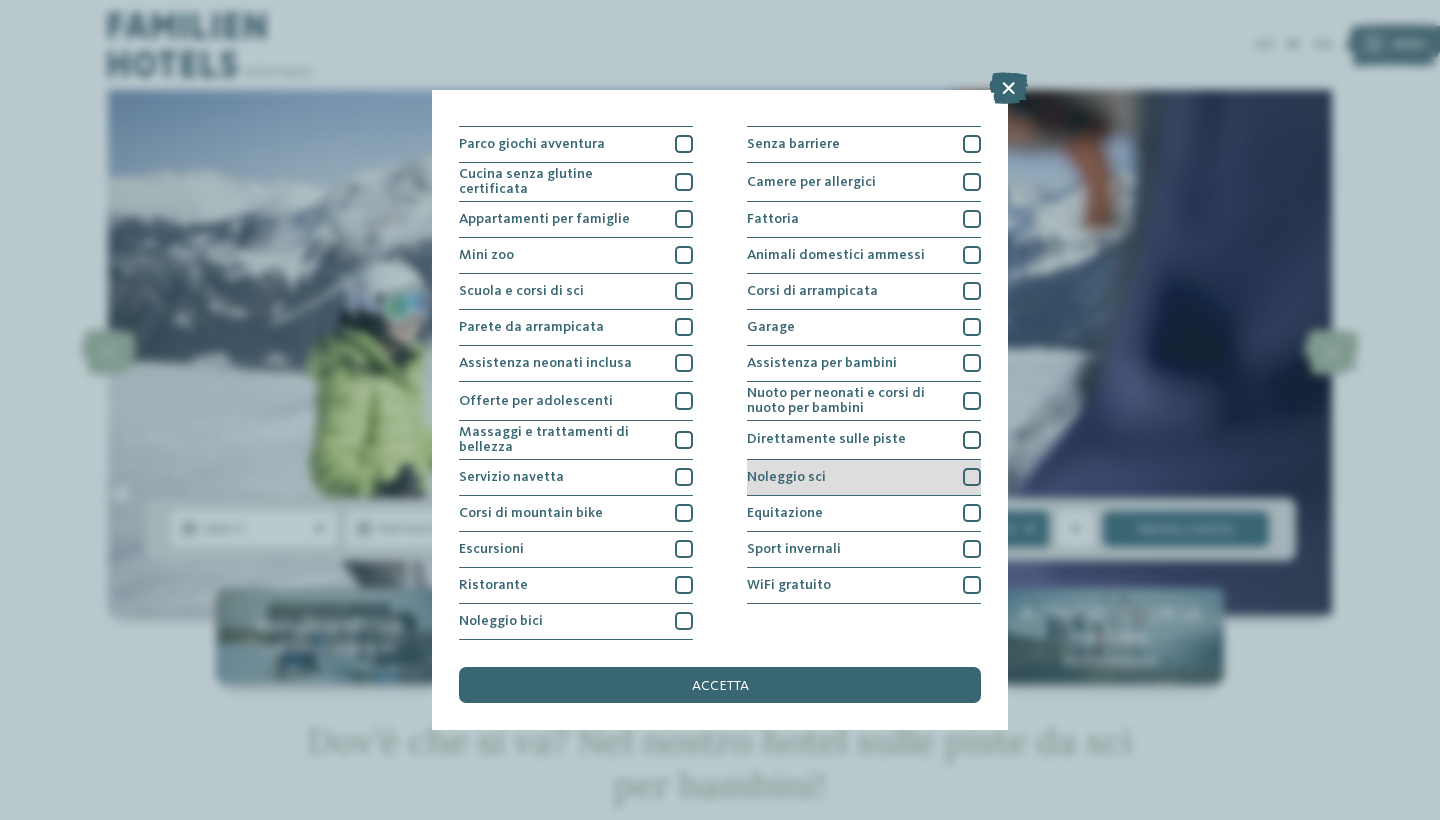 scroll, scrollTop: 241, scrollLeft: 0, axis: vertical 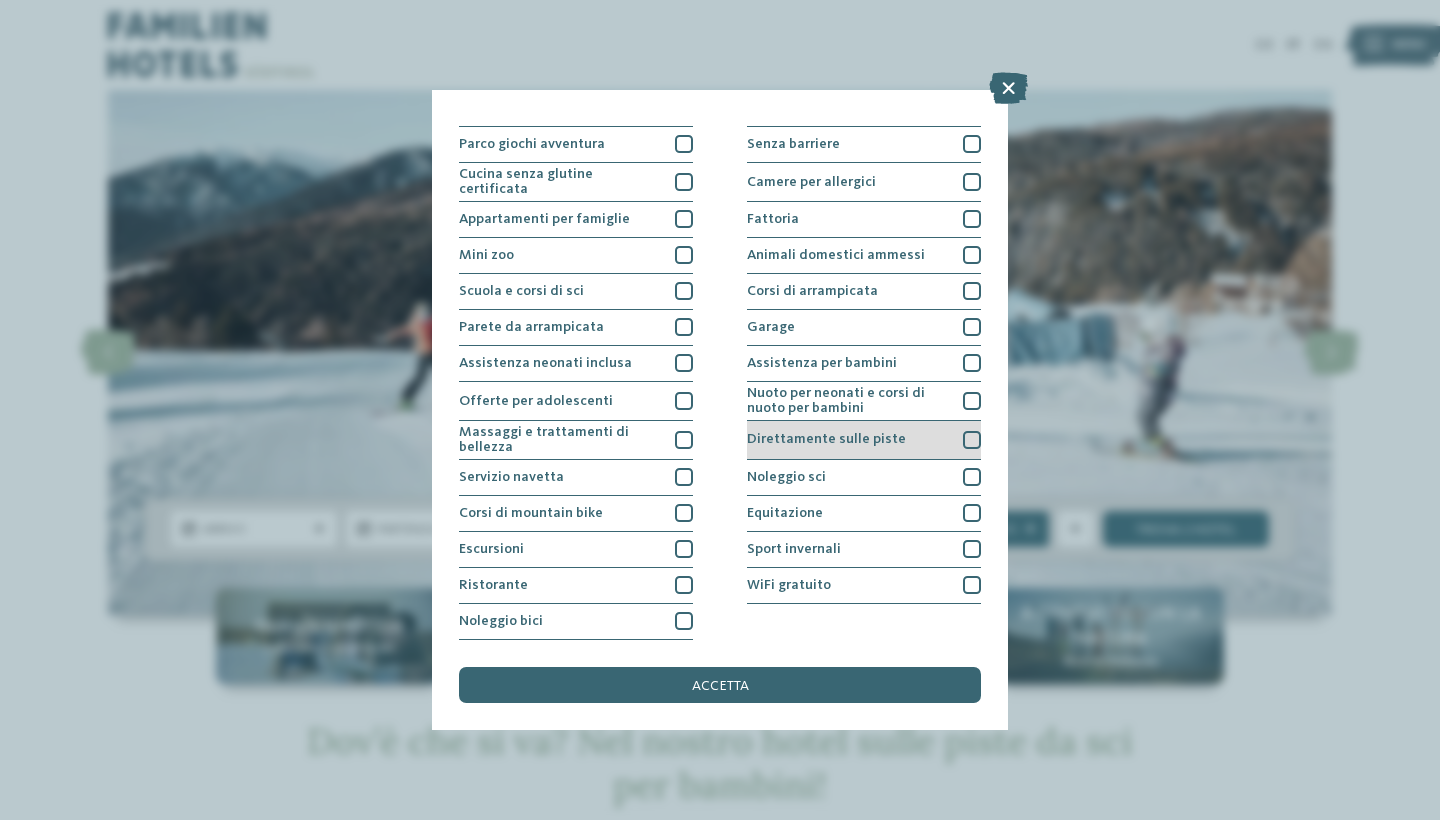 click at bounding box center (972, 440) 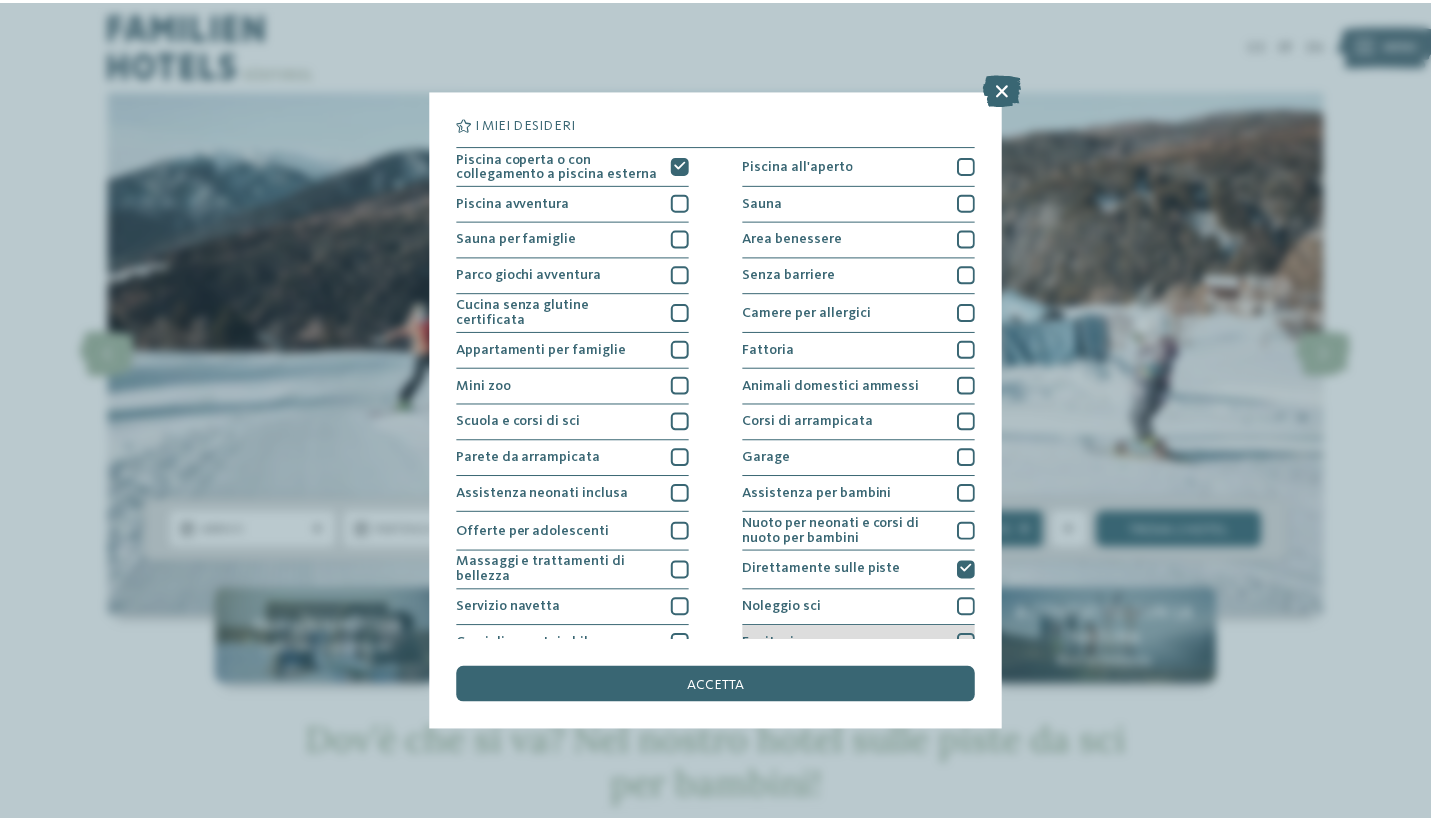 scroll, scrollTop: 0, scrollLeft: 0, axis: both 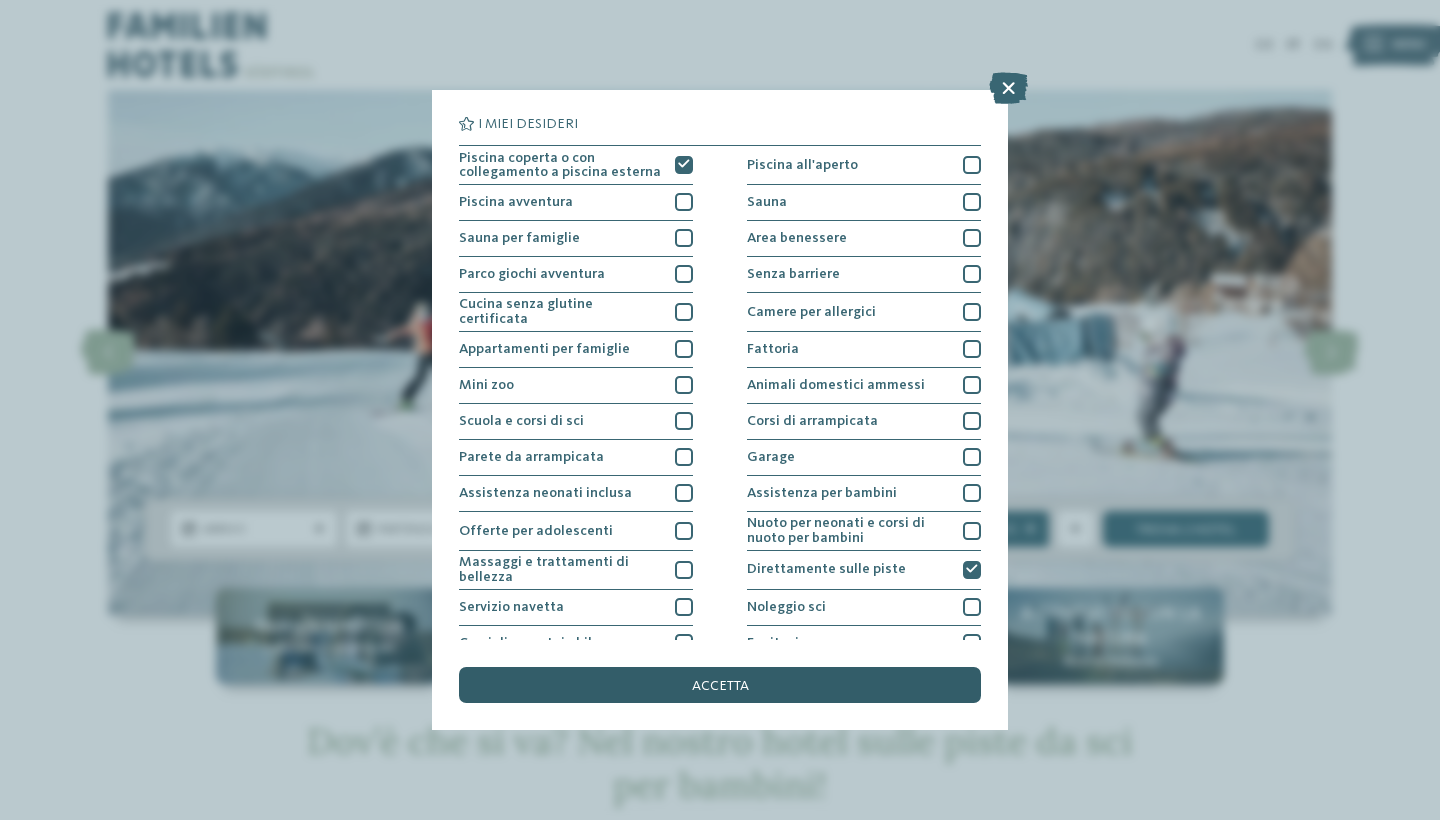 click on "accetta" at bounding box center [720, 686] 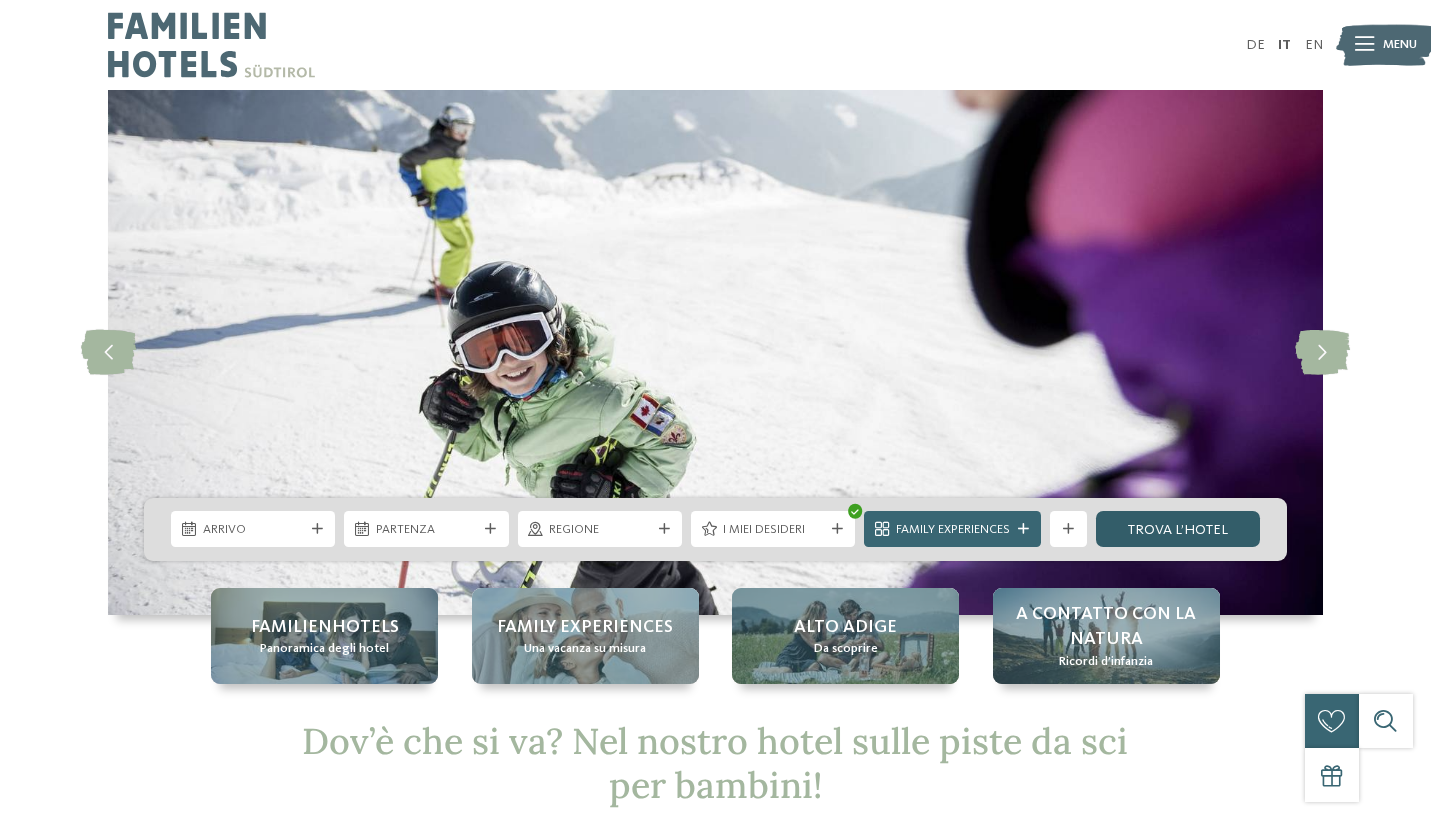 click on "trova l’hotel" at bounding box center [1178, 529] 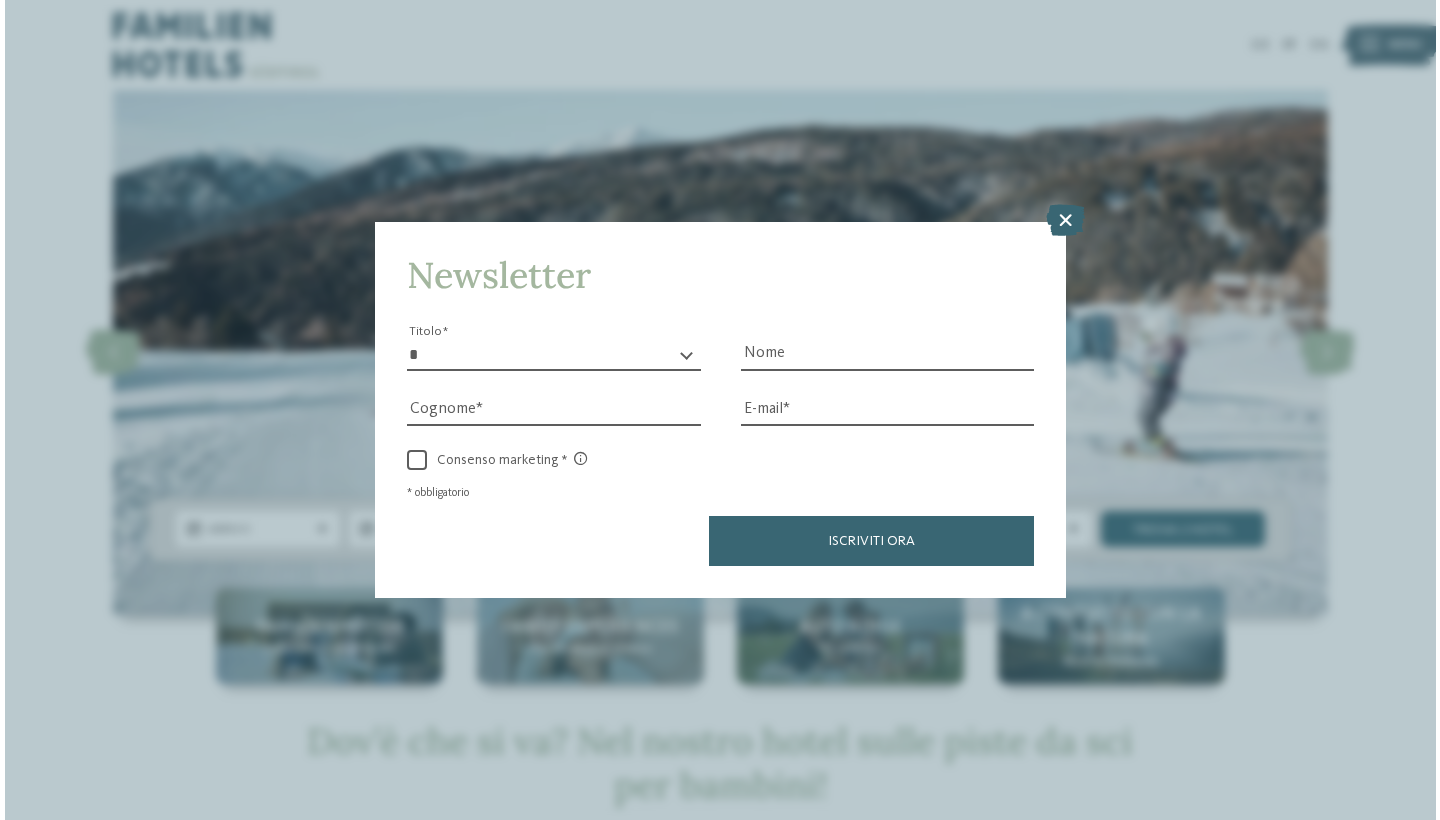 scroll, scrollTop: 0, scrollLeft: 0, axis: both 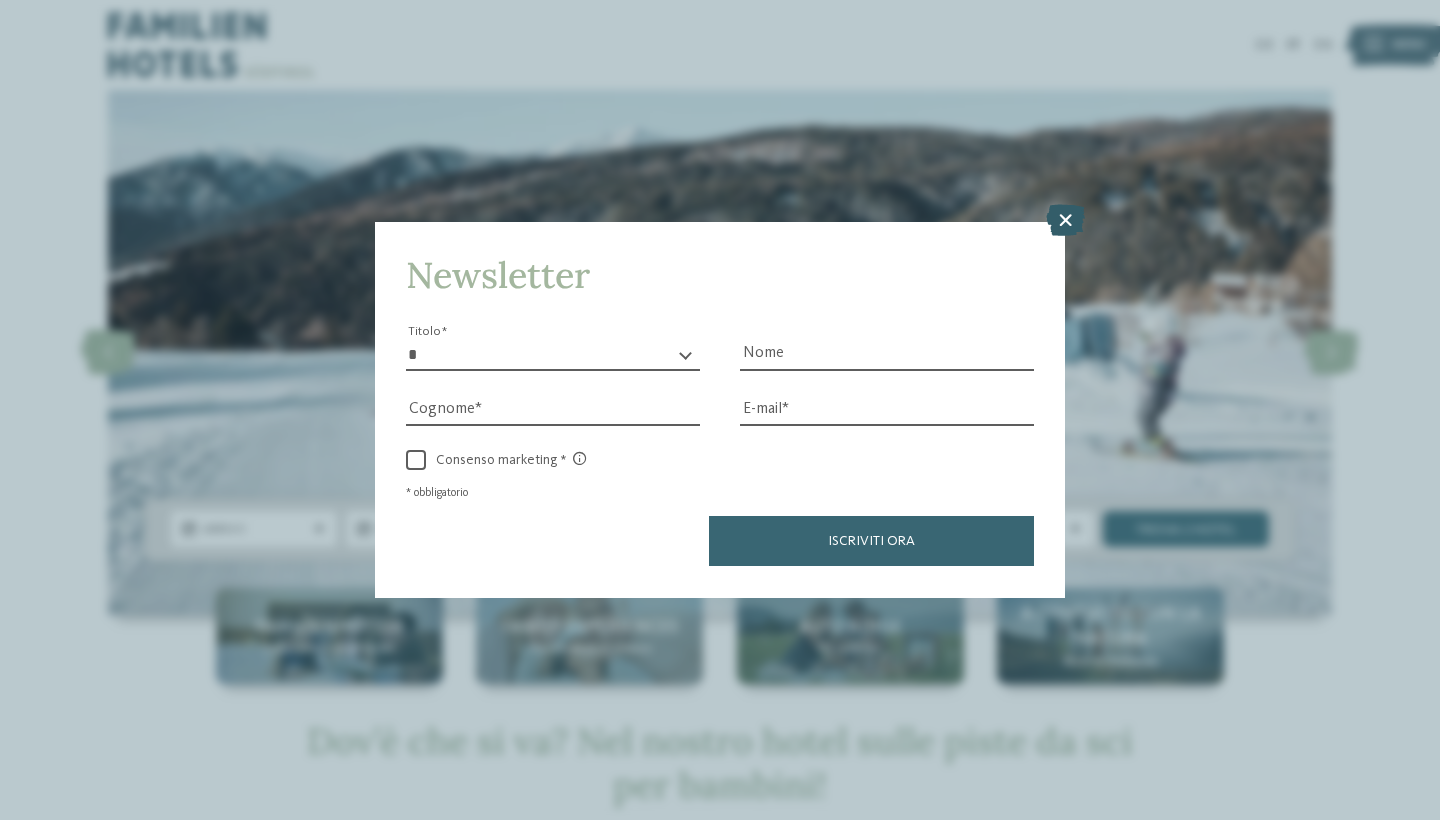 click at bounding box center [1065, 221] 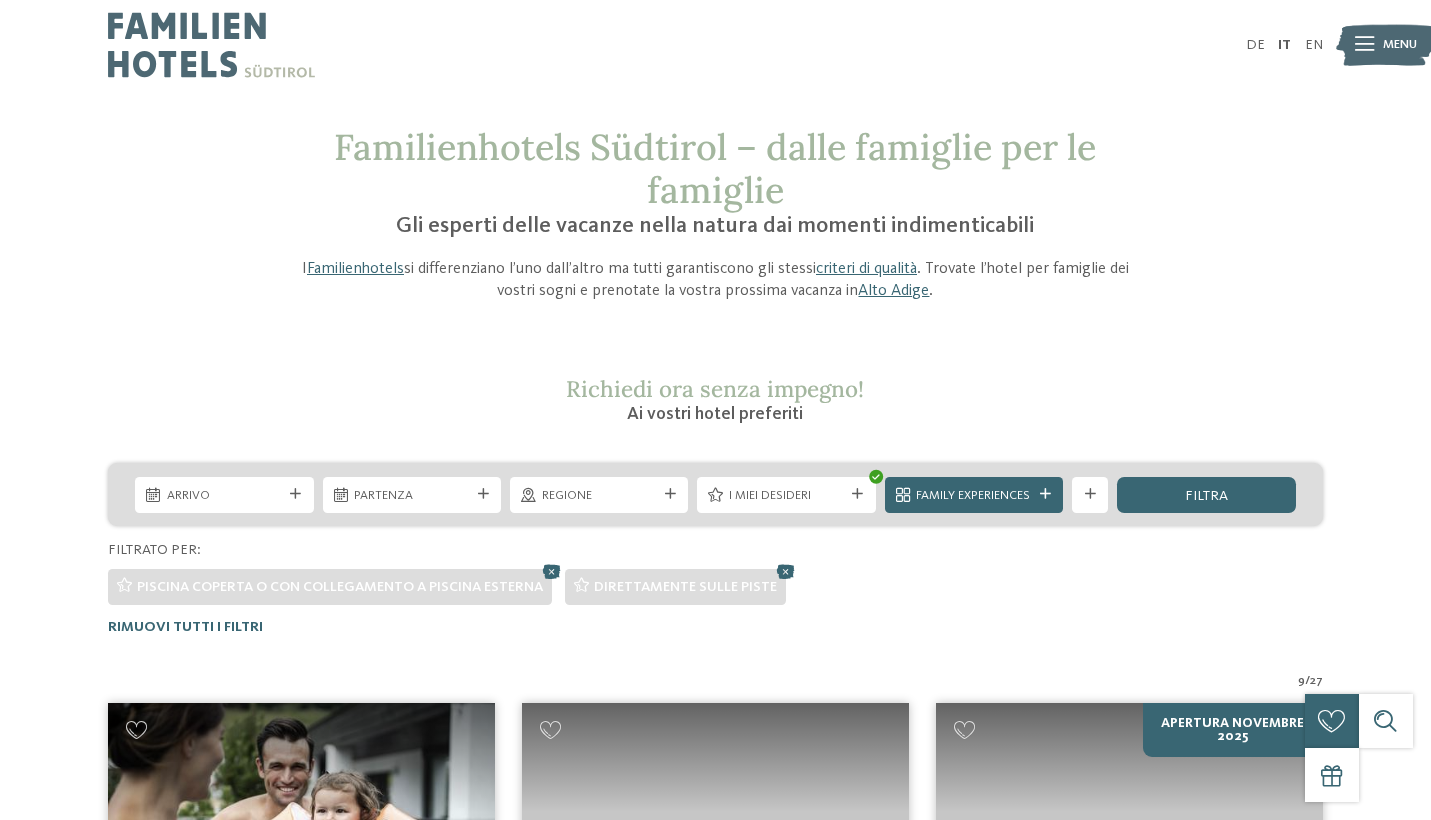 scroll, scrollTop: 576, scrollLeft: 0, axis: vertical 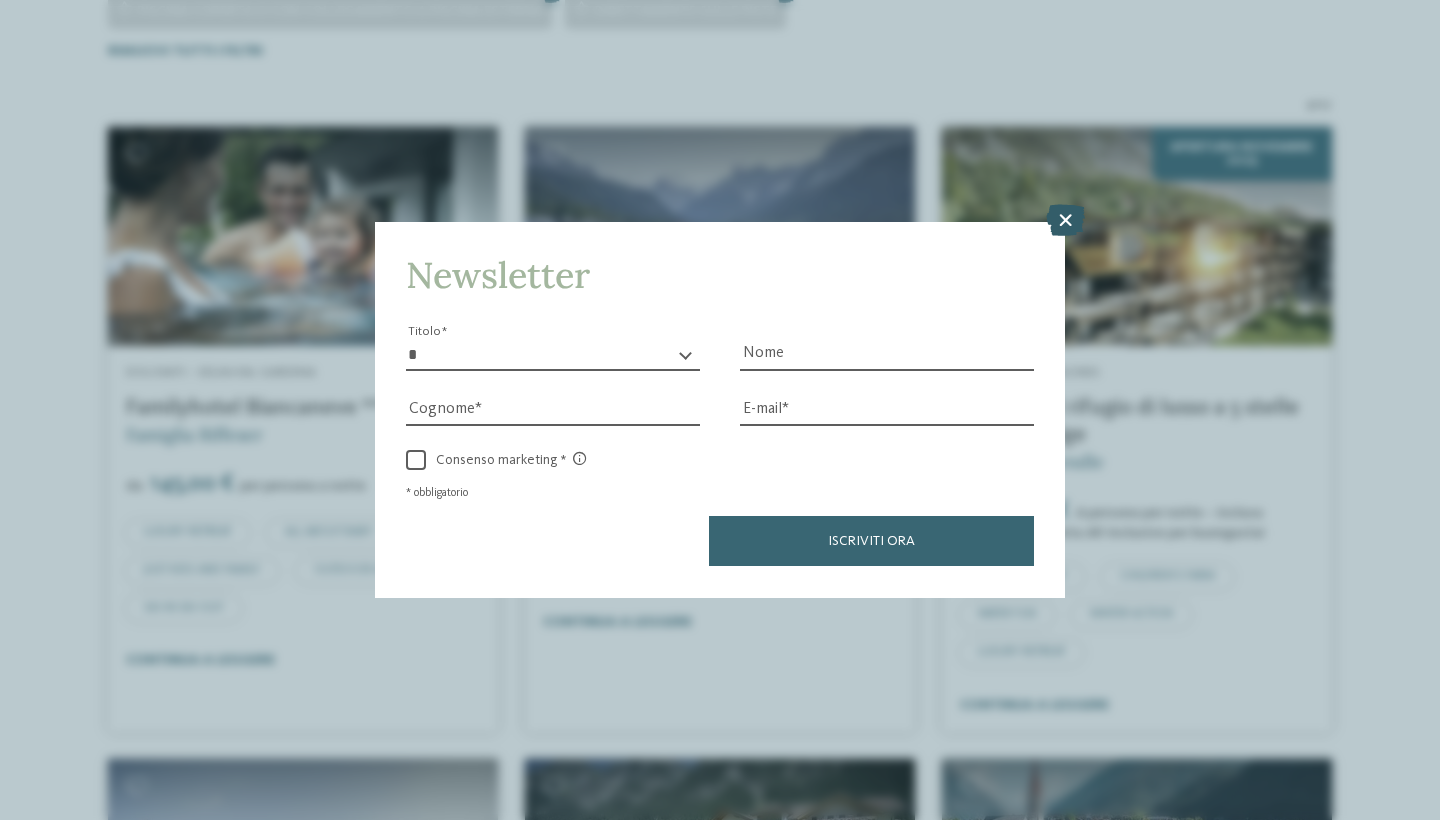 click at bounding box center (1065, 221) 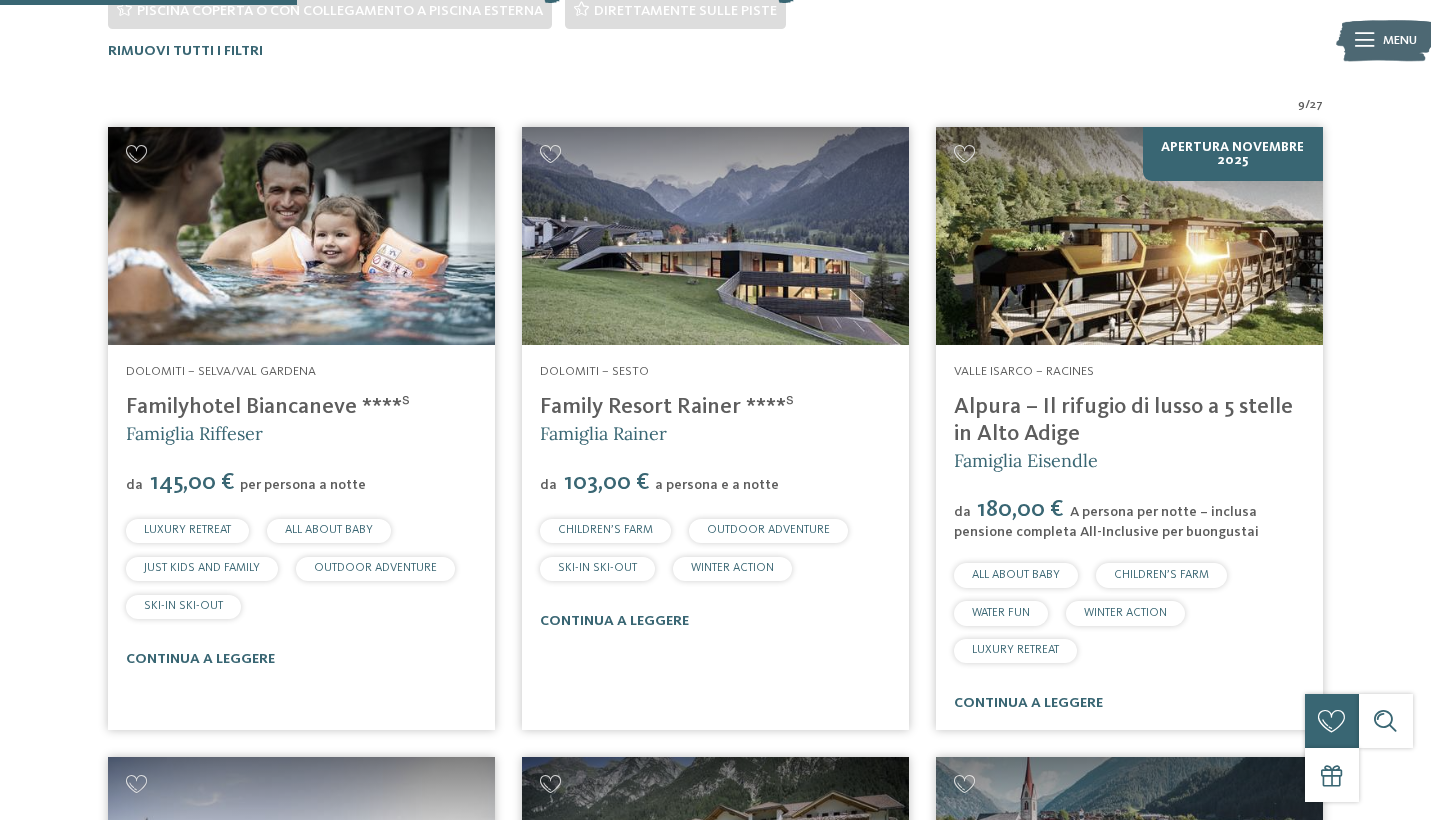 click on "Family Resort Rainer ****ˢ" at bounding box center [667, 407] 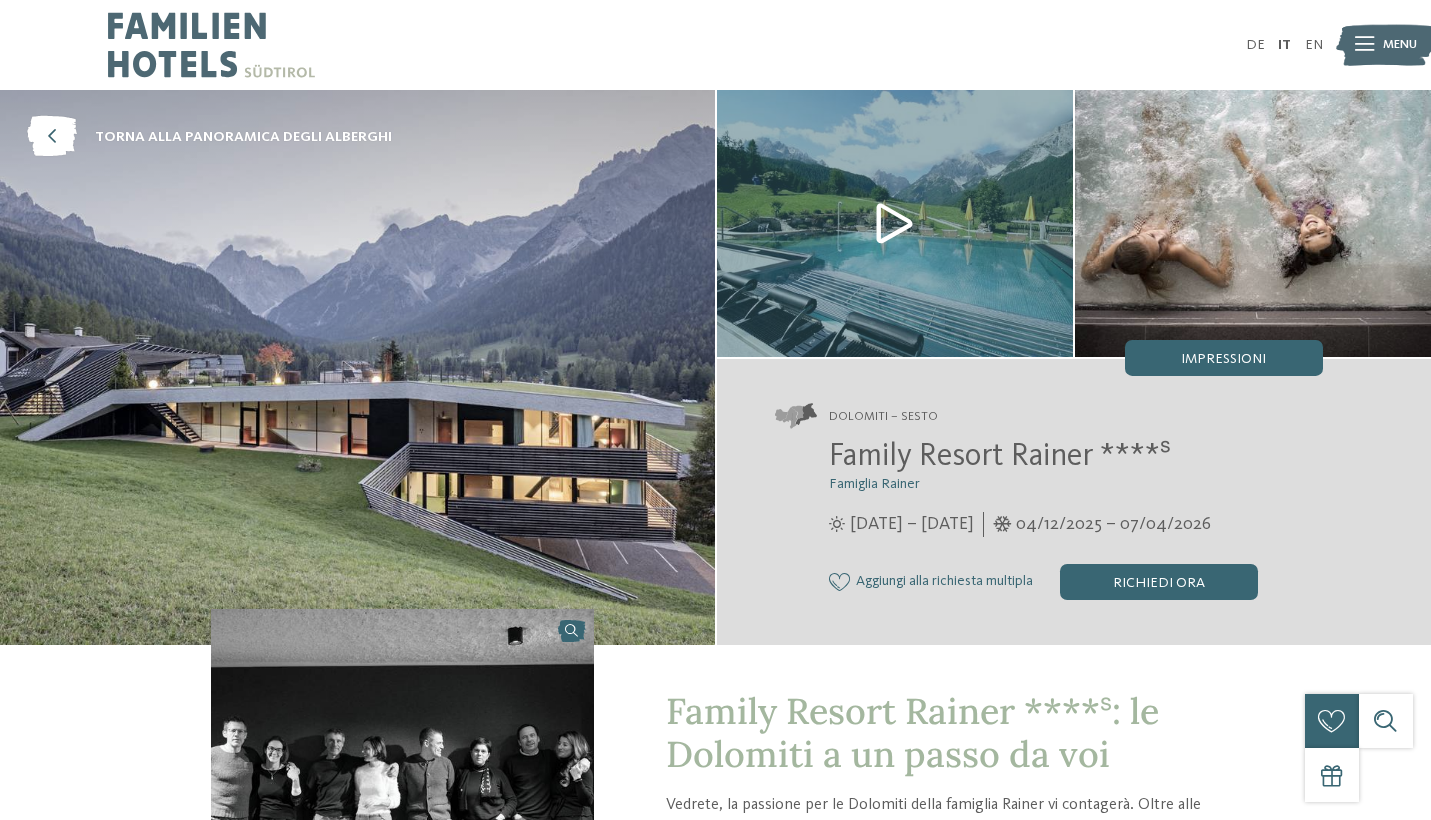 scroll, scrollTop: 0, scrollLeft: 0, axis: both 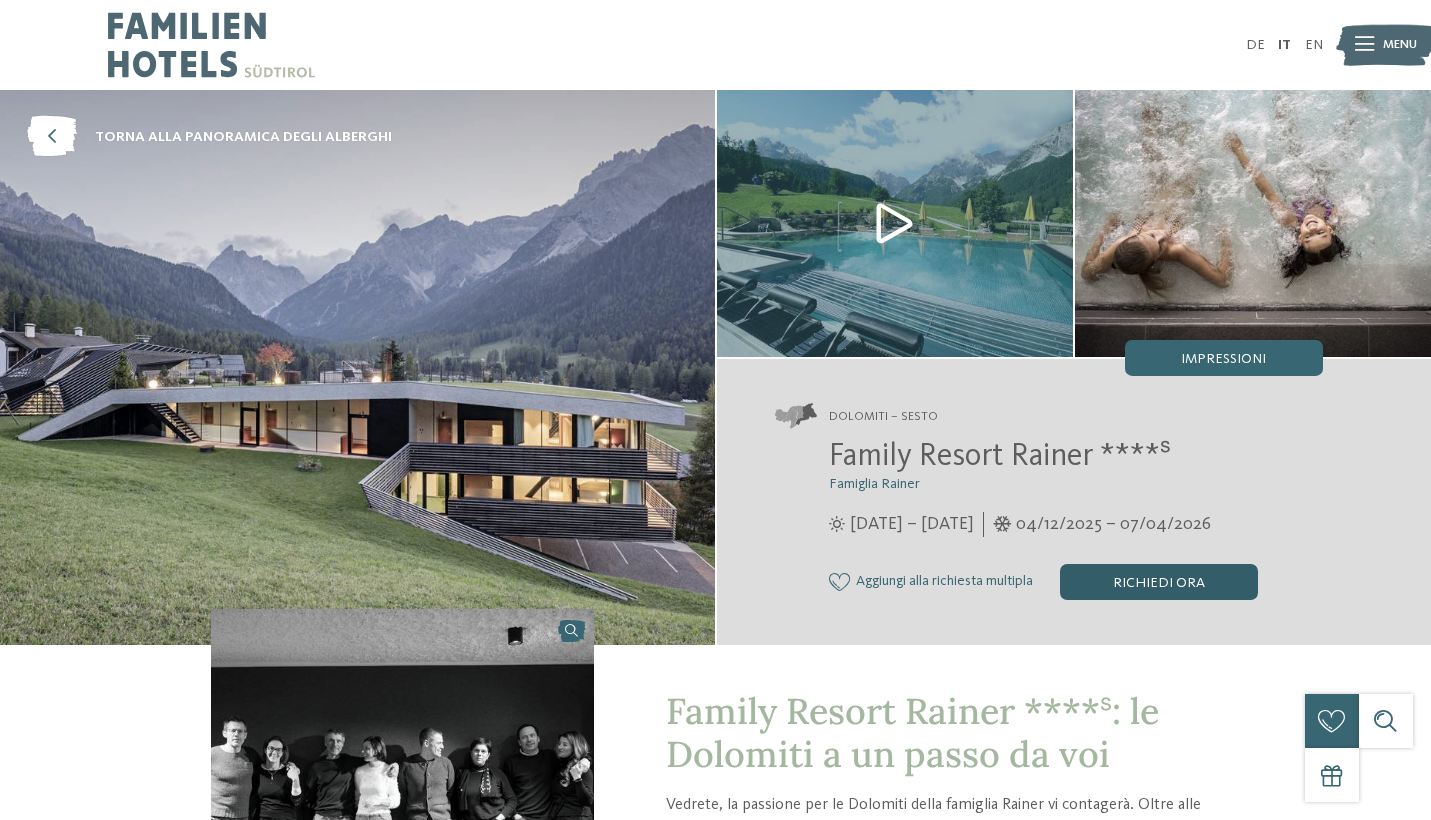 click on "Richiedi ora" at bounding box center [1159, 582] 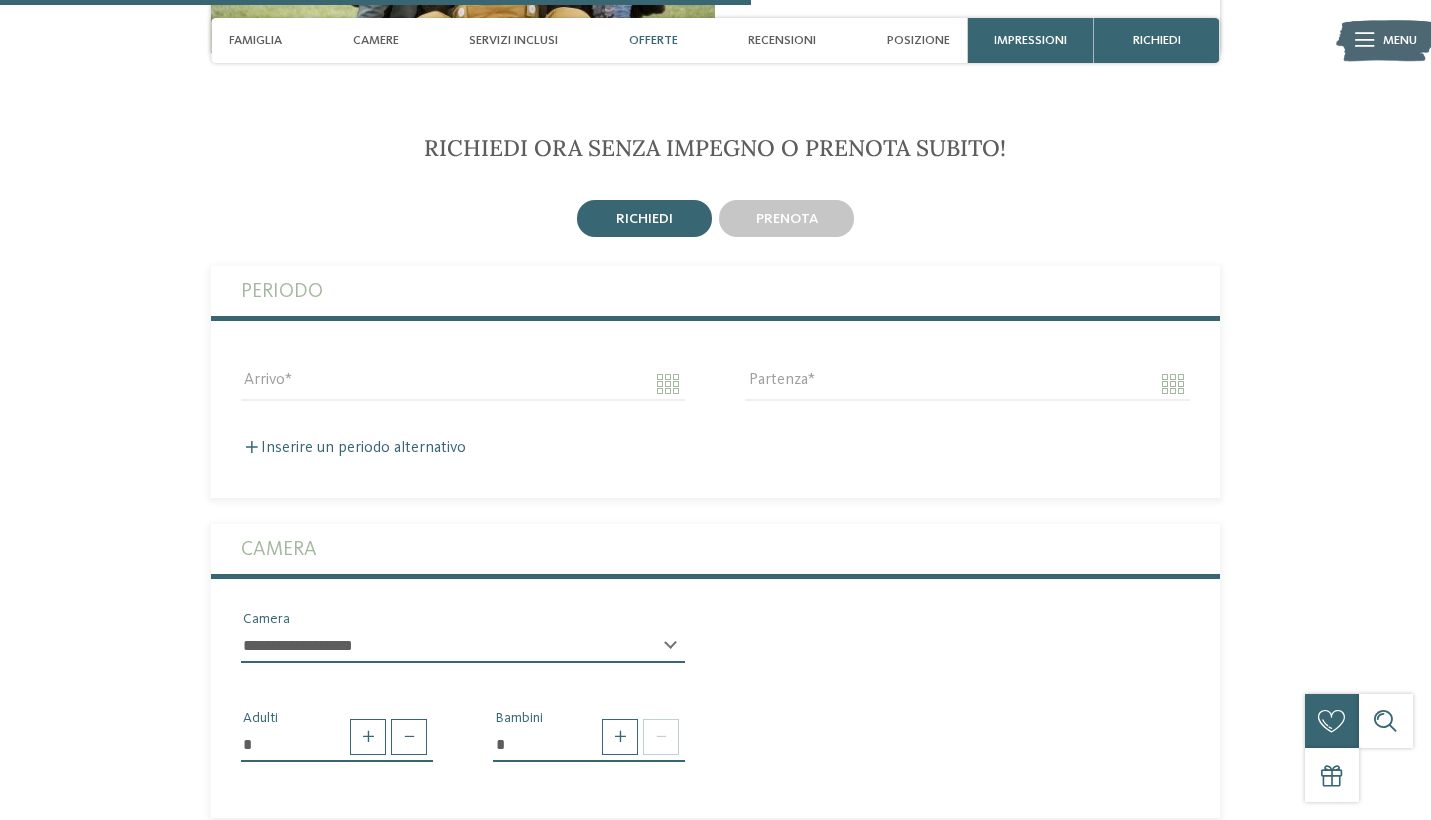 scroll, scrollTop: 2852, scrollLeft: 0, axis: vertical 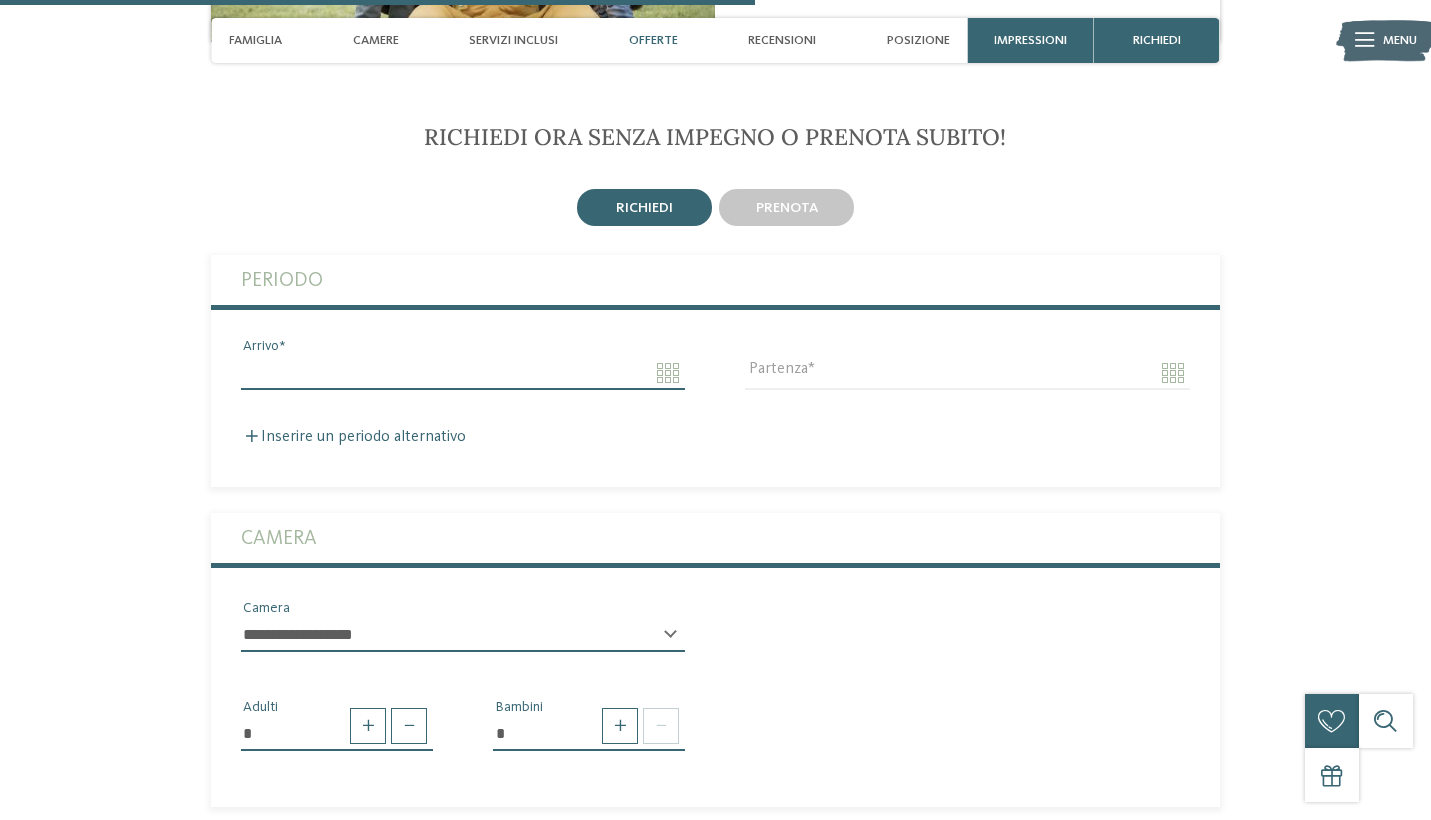 click on "Solo un momento – il sito web sta caricando …
DE
IT" at bounding box center [715, 291] 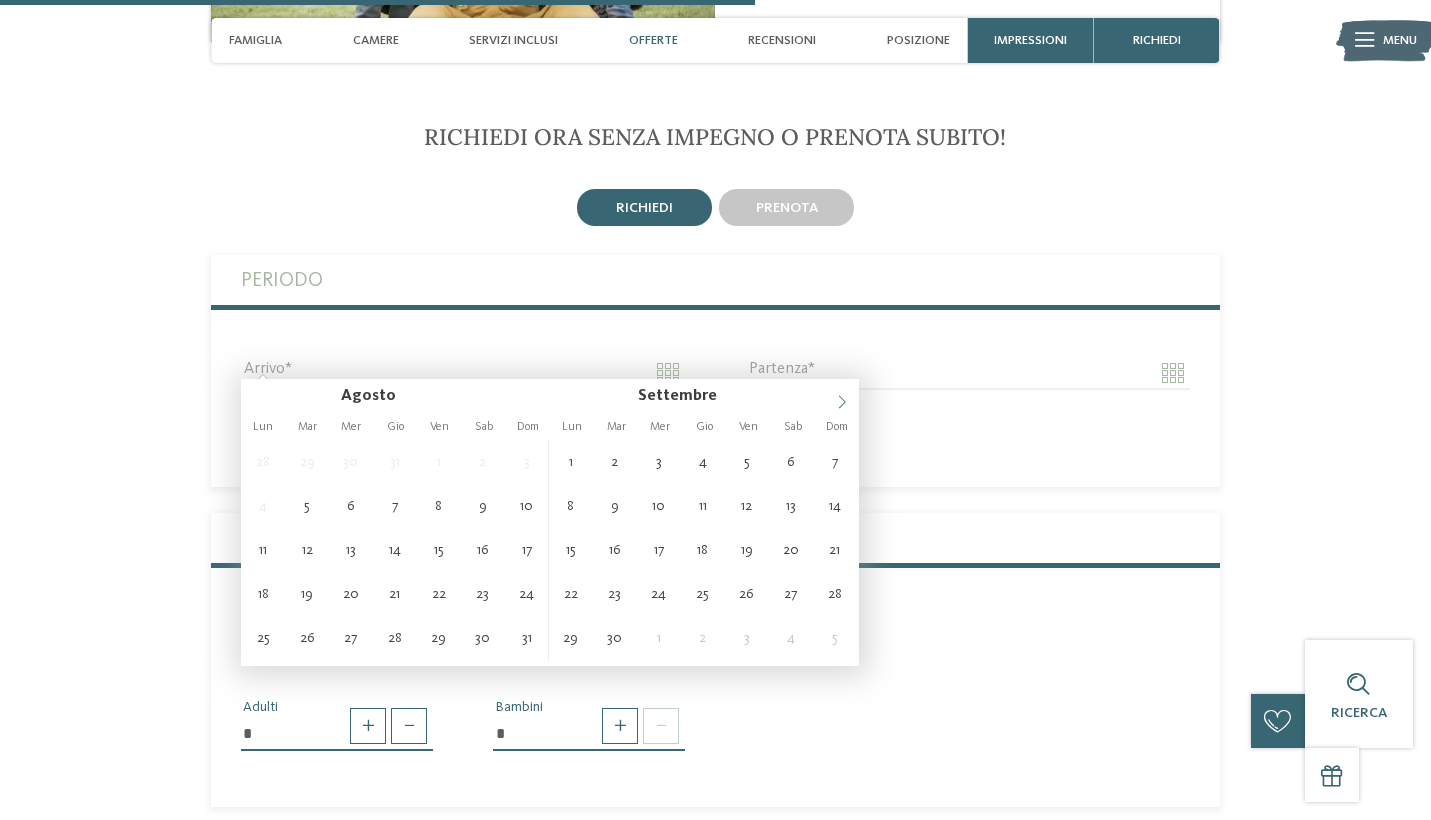 click 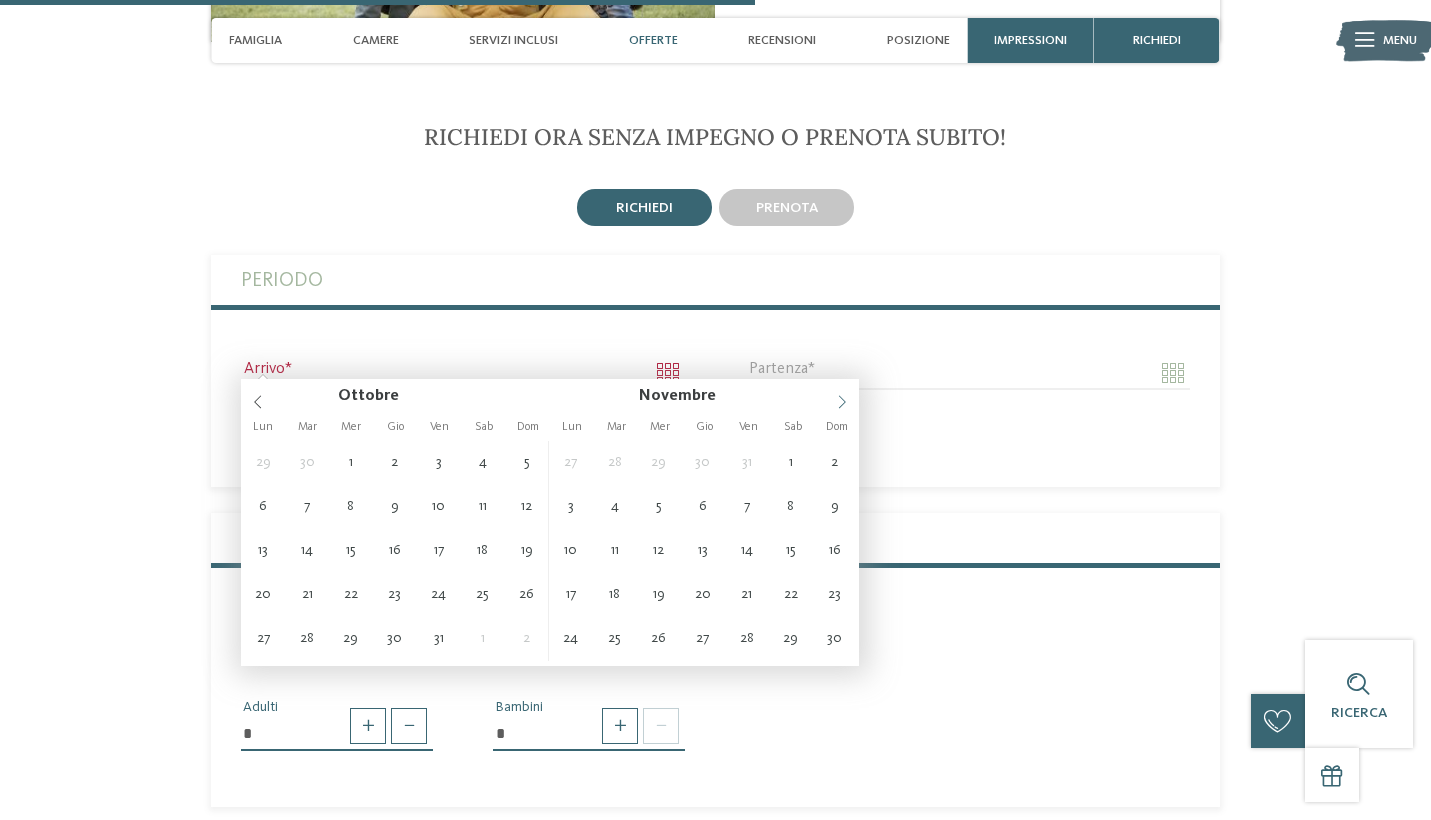 click 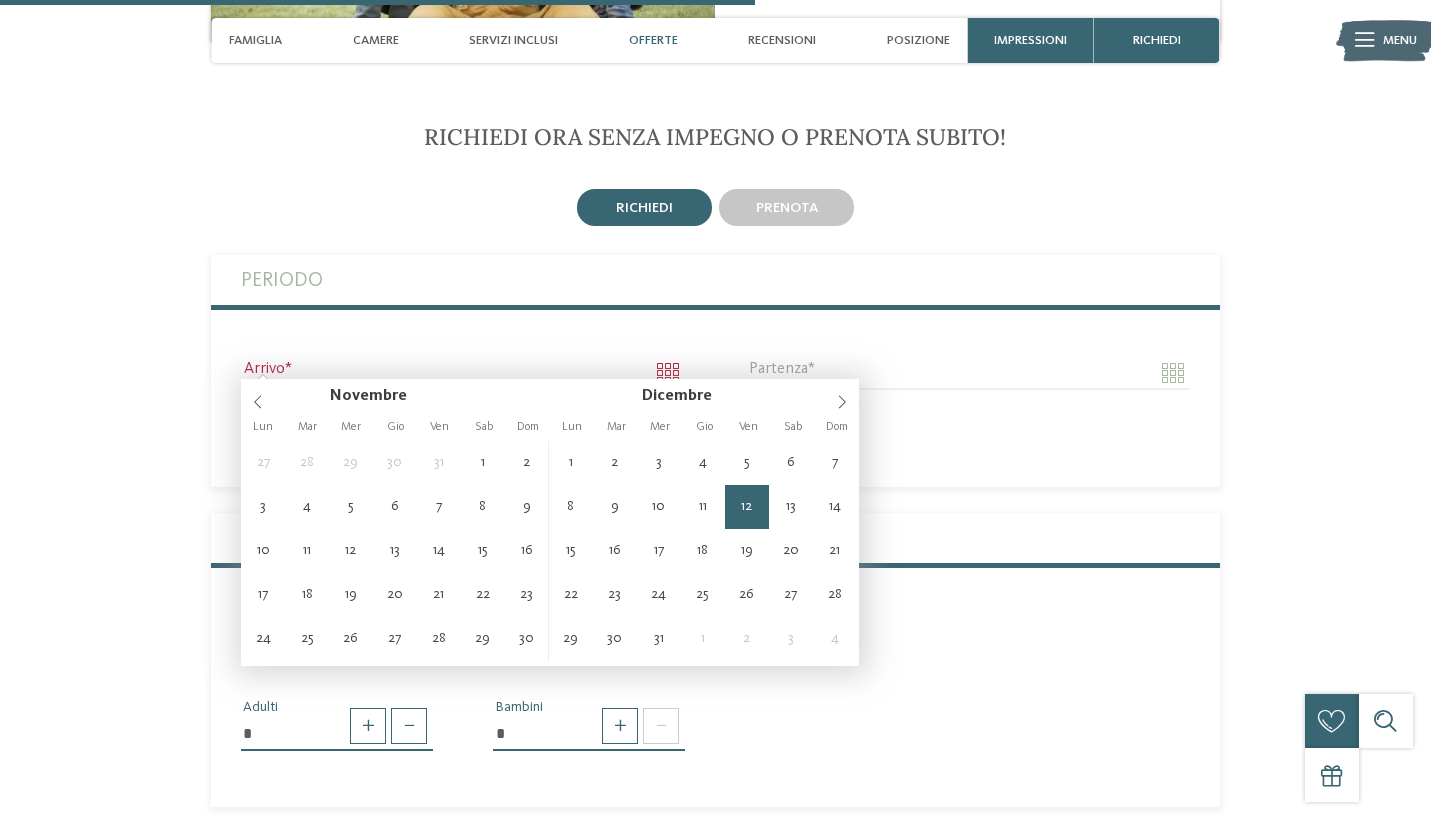 type on "**********" 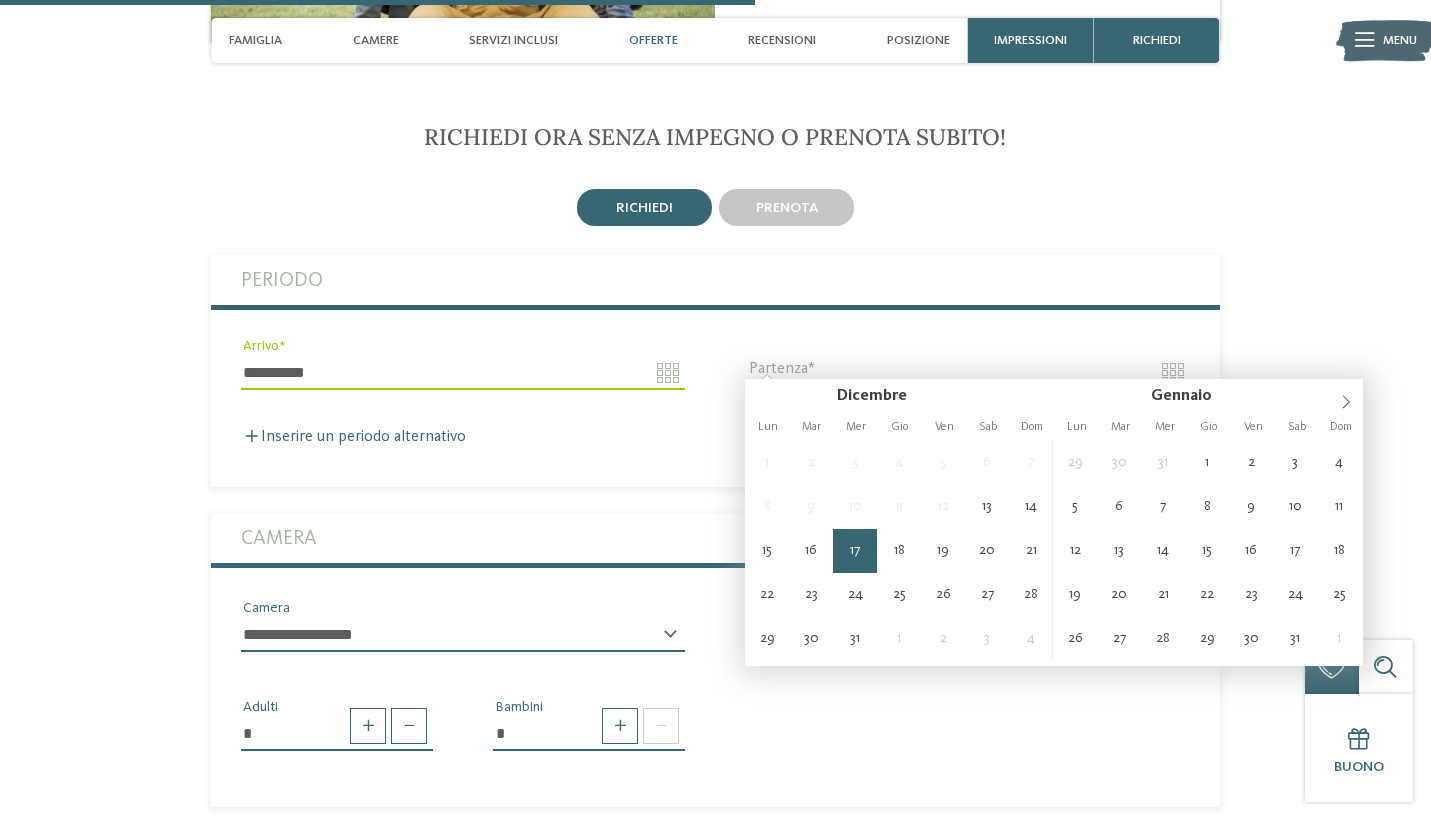 type on "**********" 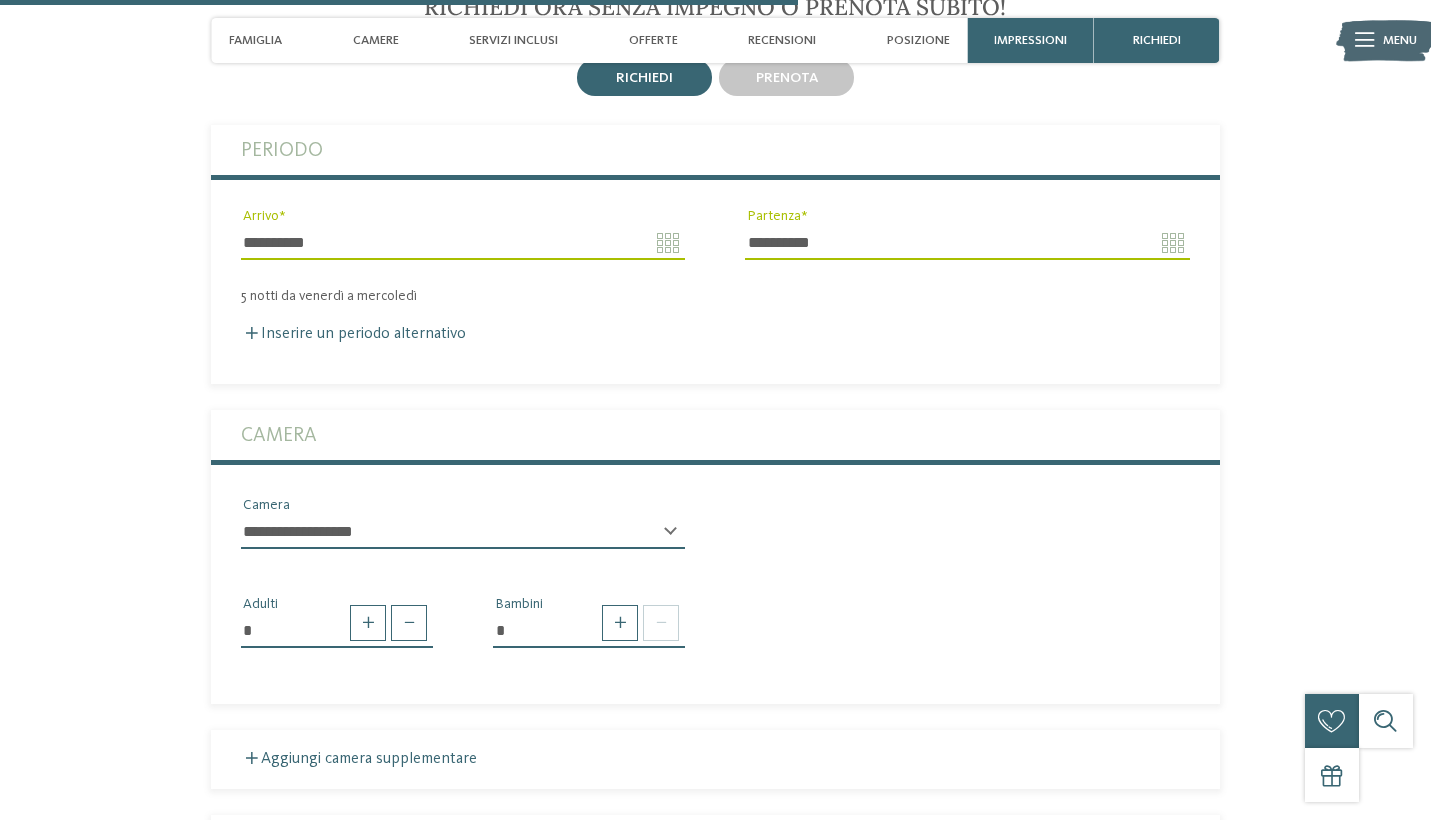 scroll, scrollTop: 3037, scrollLeft: 0, axis: vertical 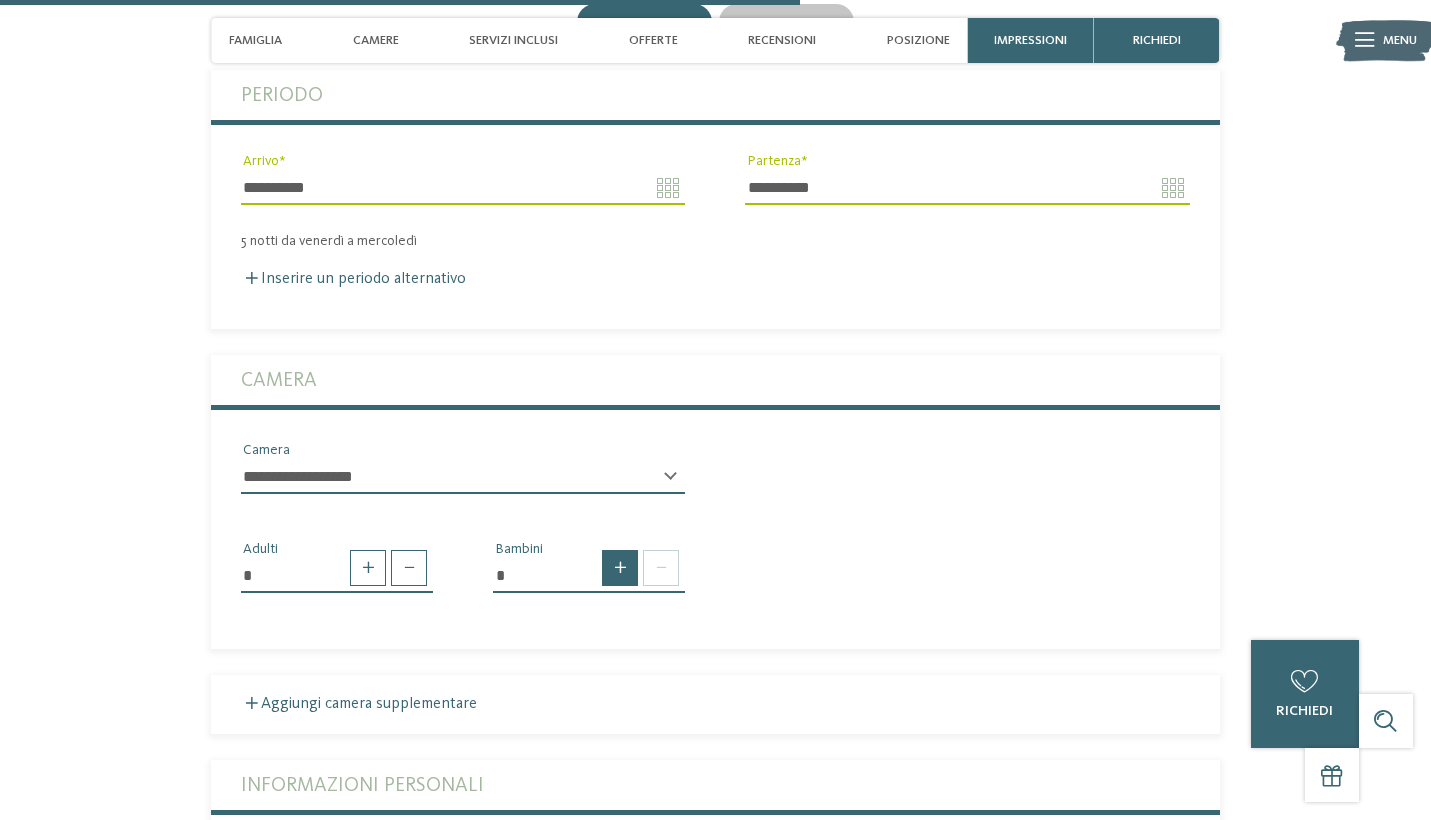 click at bounding box center [620, 568] 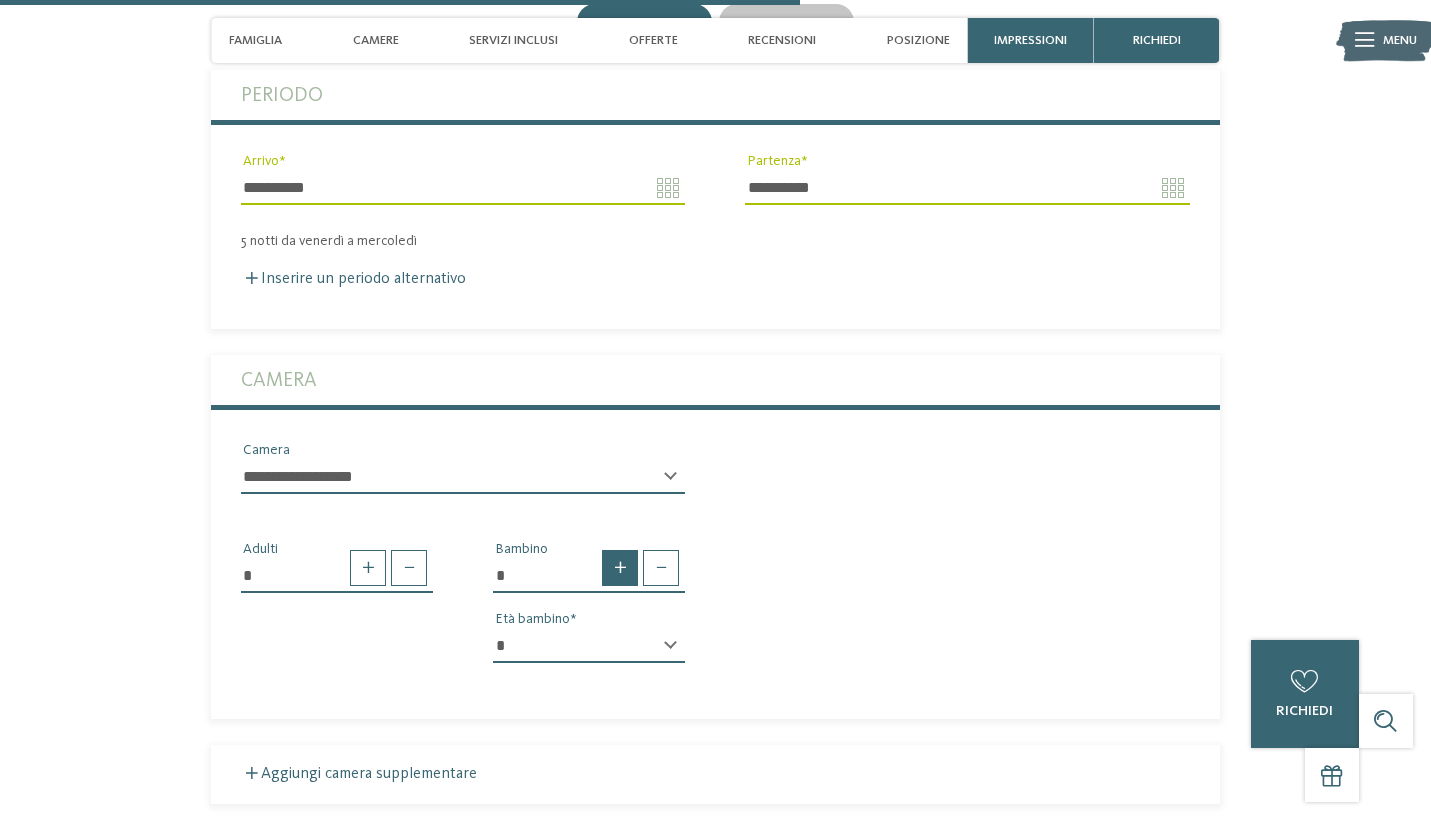 click at bounding box center (620, 568) 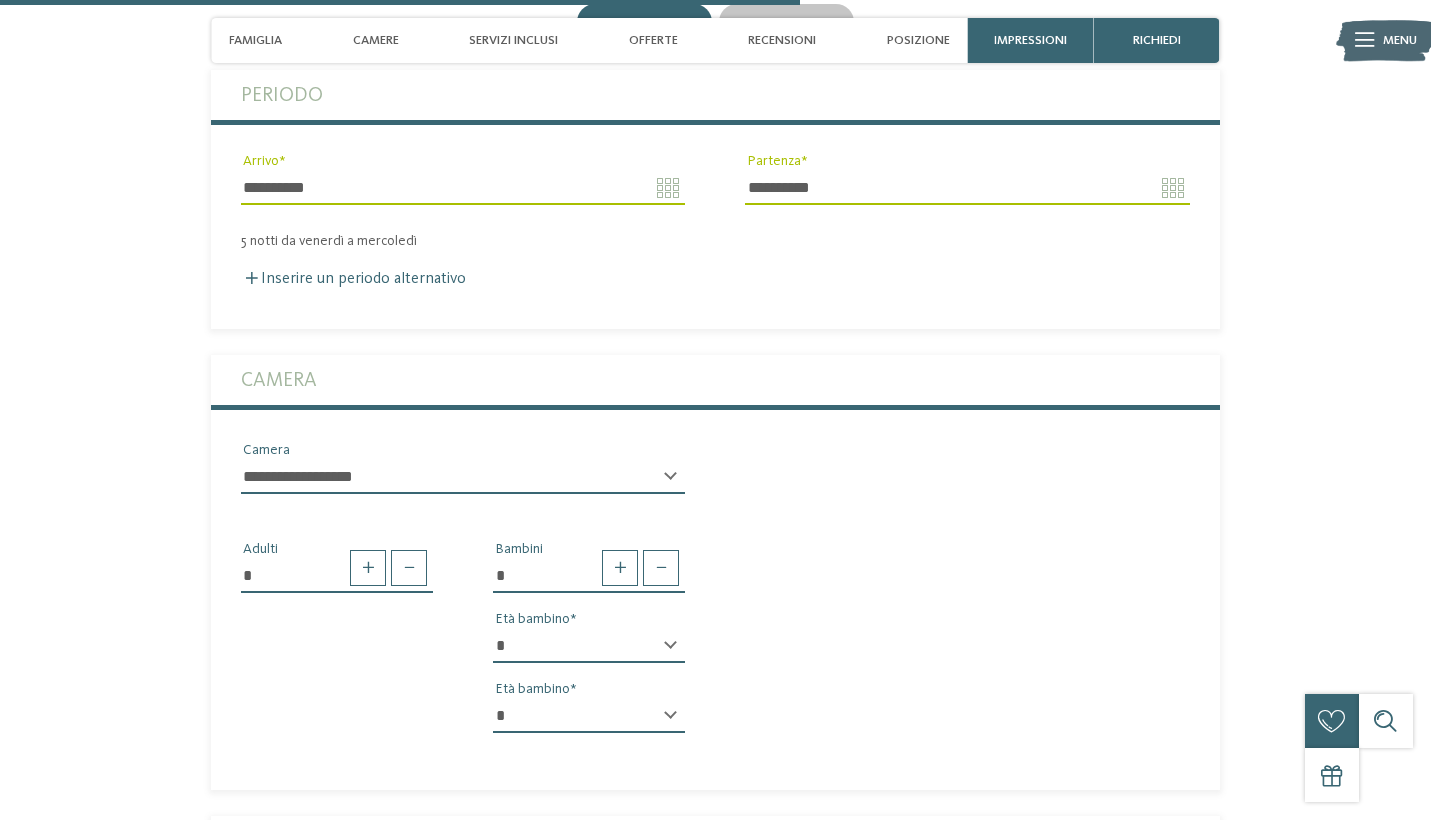 click on "* * * * * * * * * * * ** ** ** ** ** ** ** **" at bounding box center [589, 646] 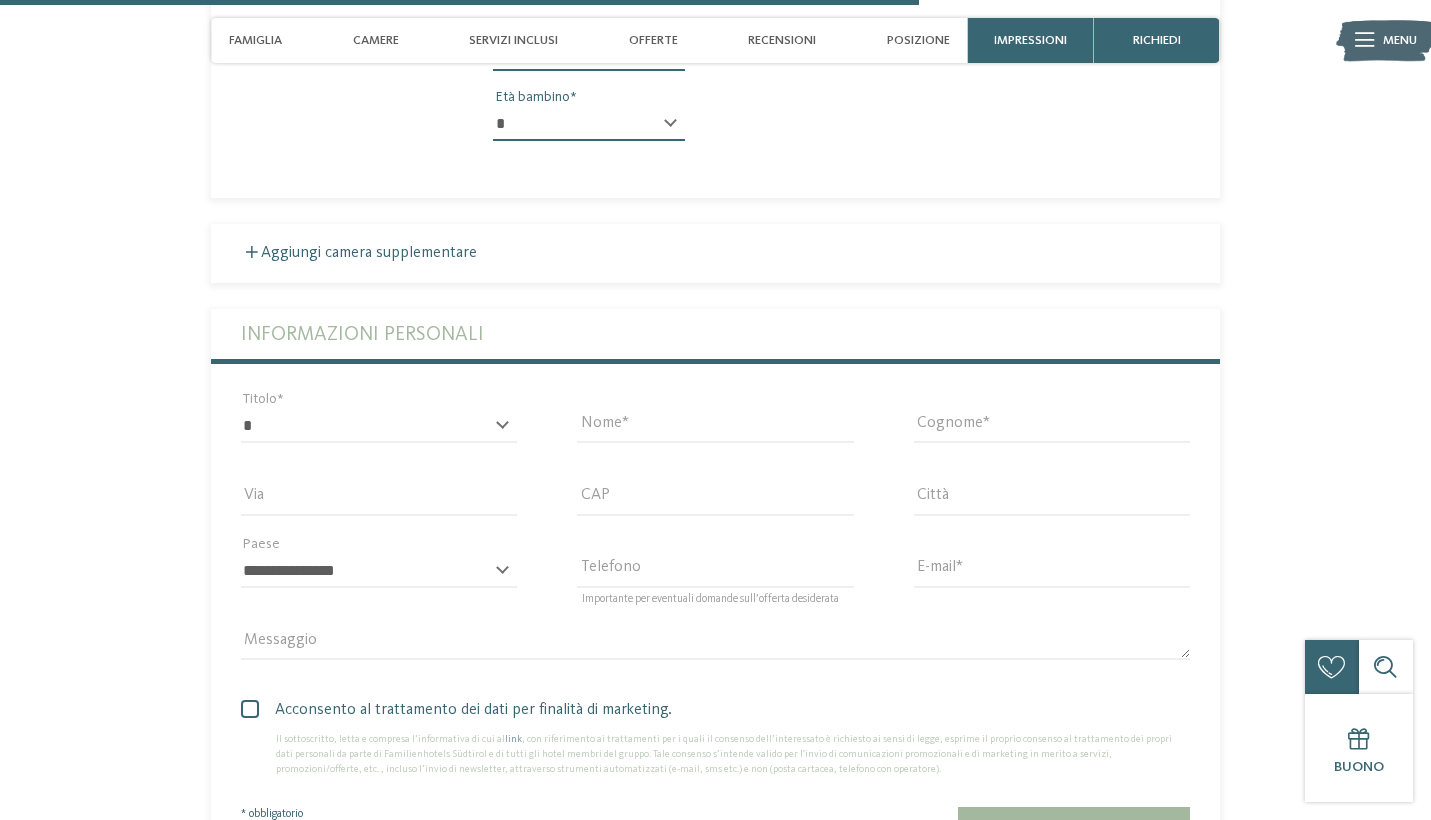 scroll, scrollTop: 3633, scrollLeft: 0, axis: vertical 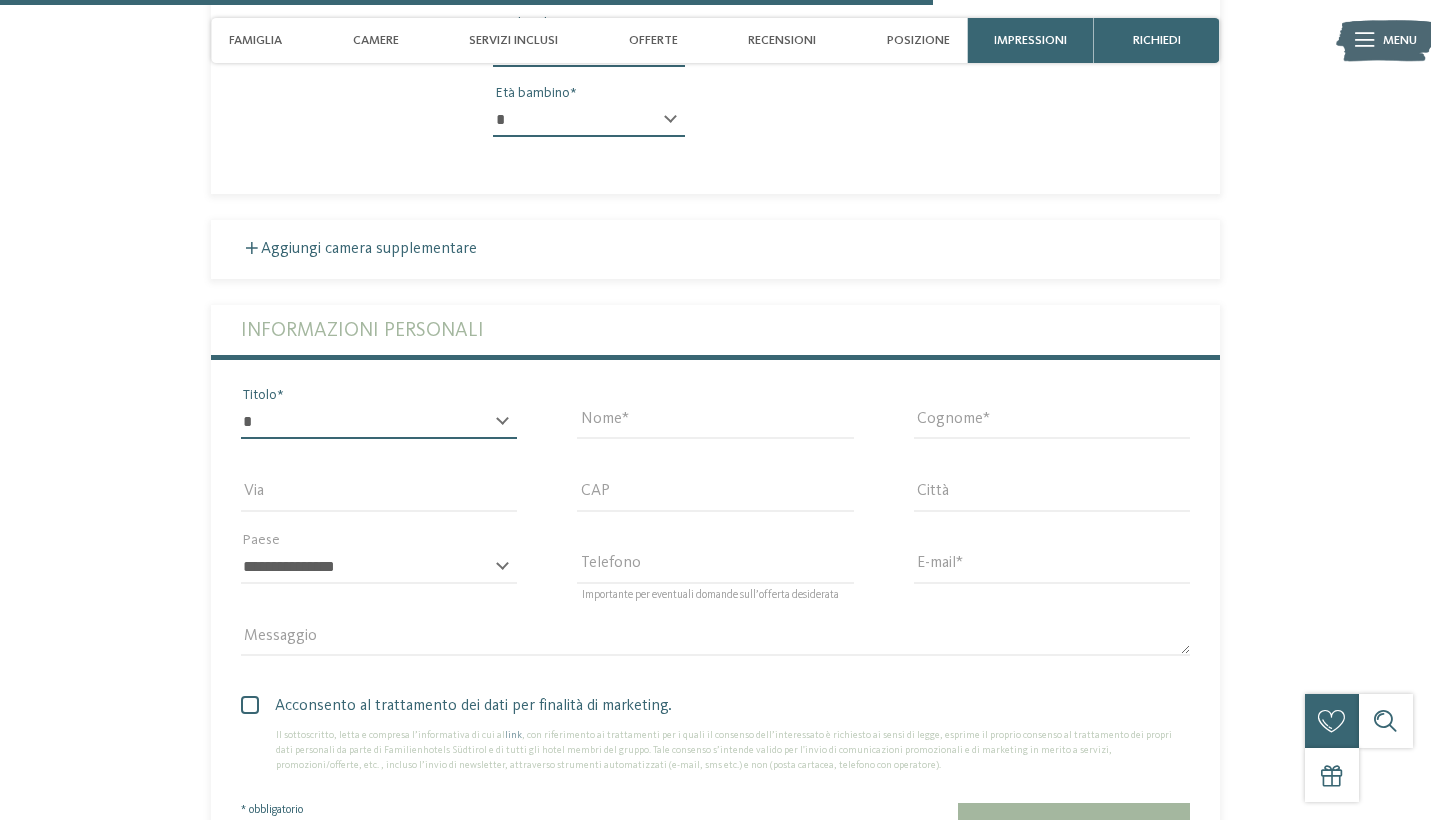 select on "*" 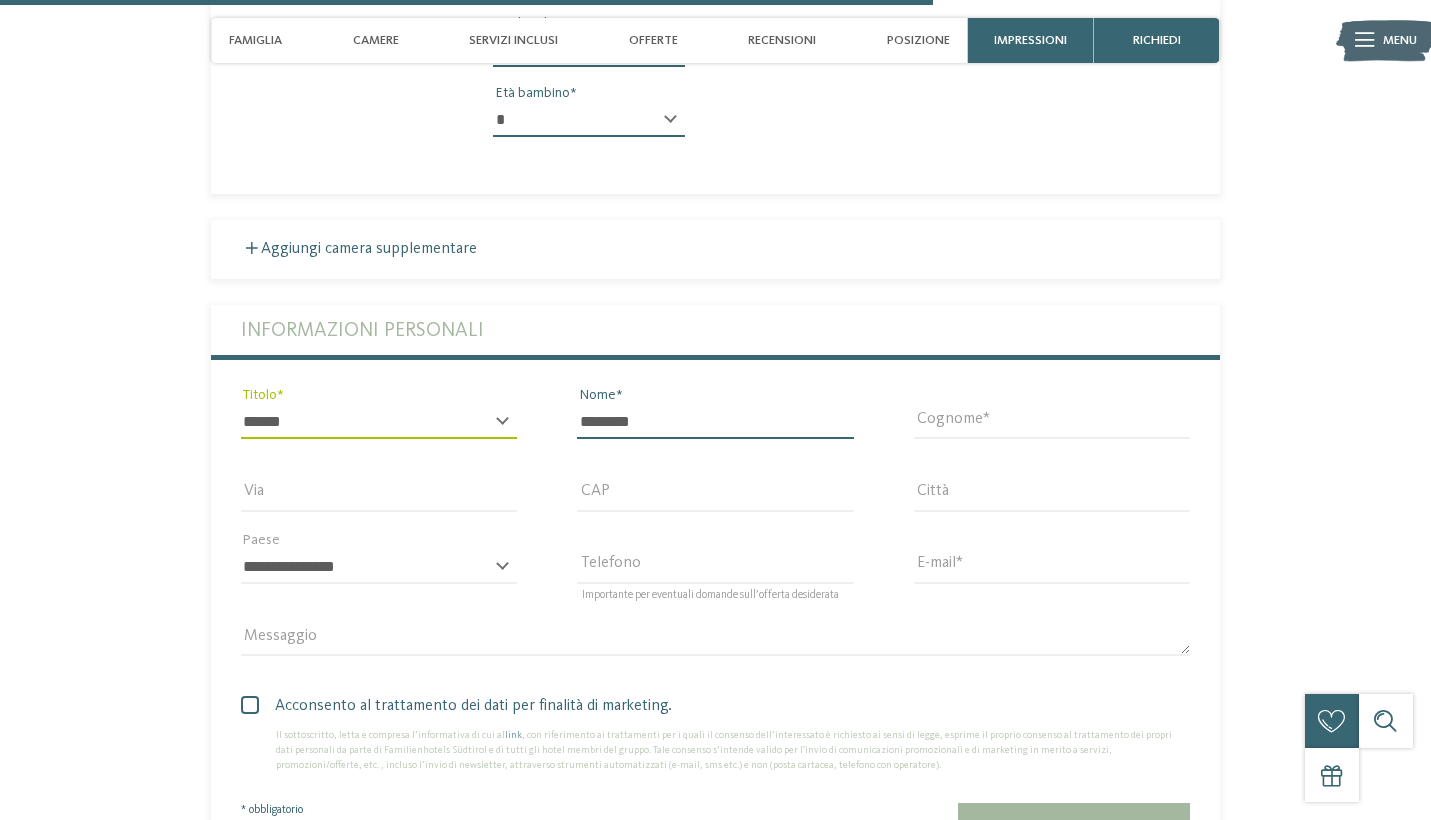 type on "********" 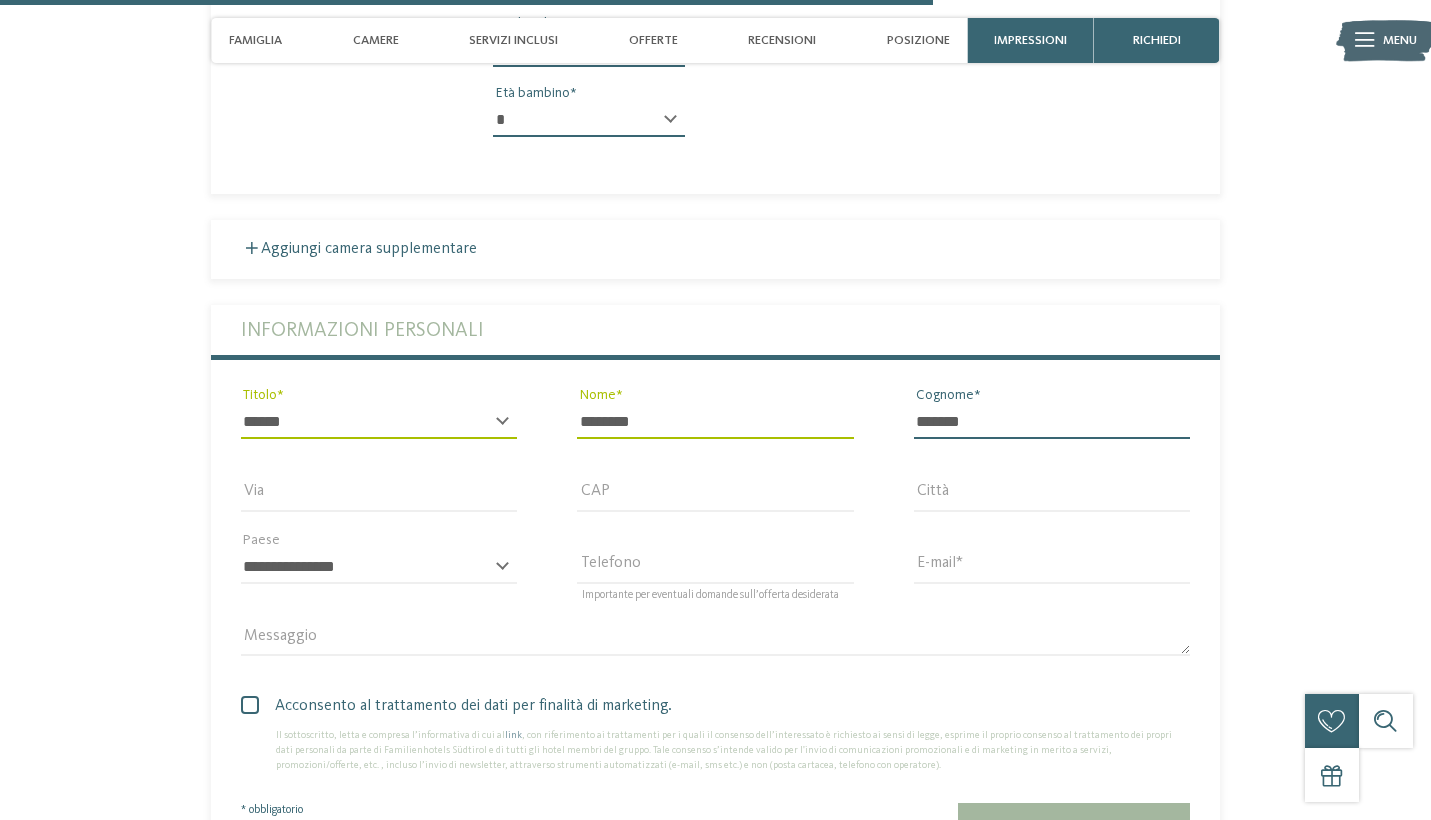type on "*******" 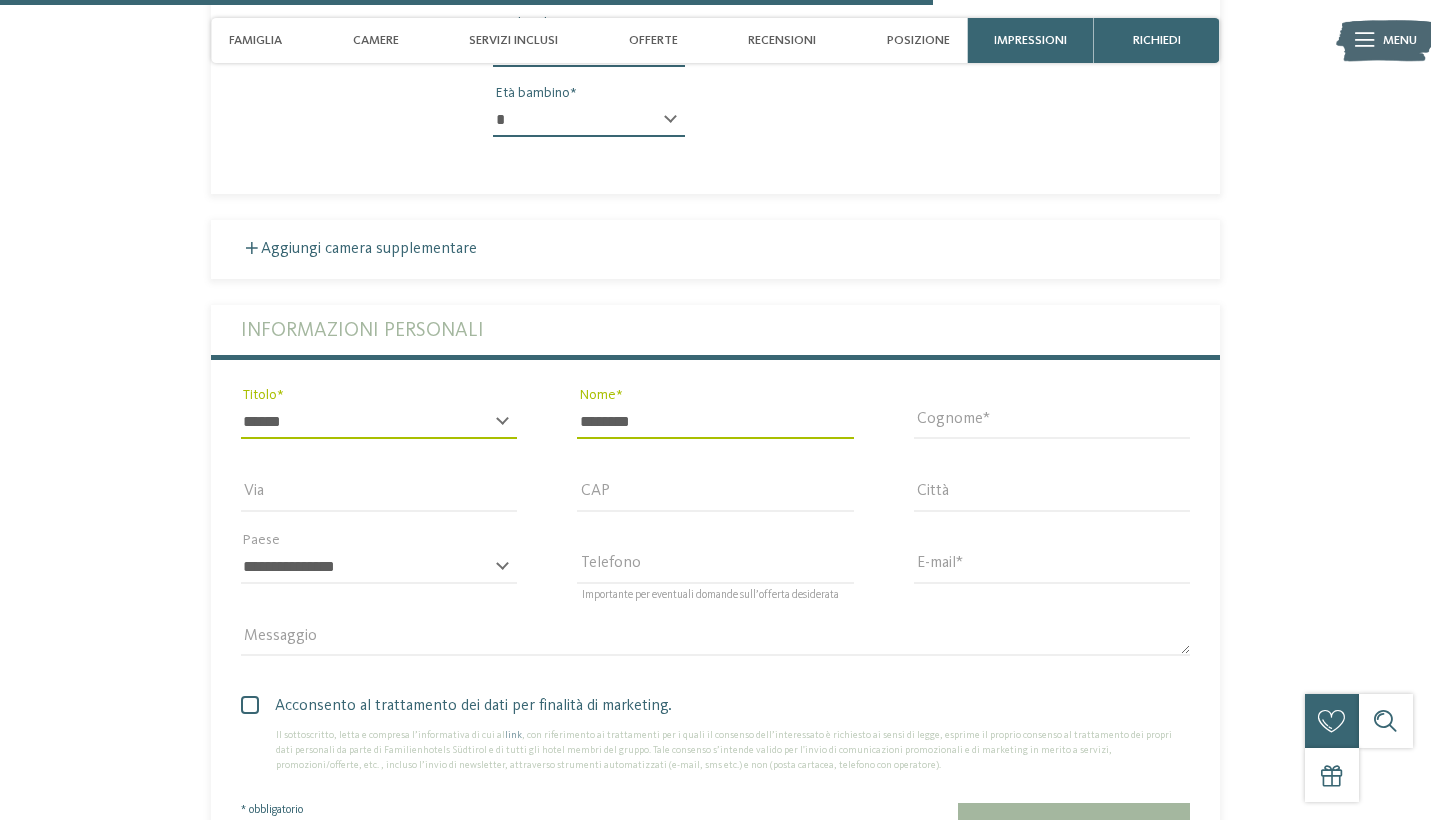 click on "Richiedi ora senza impegno o prenota subito!
richiedi
prenota 5" at bounding box center [715, 133] 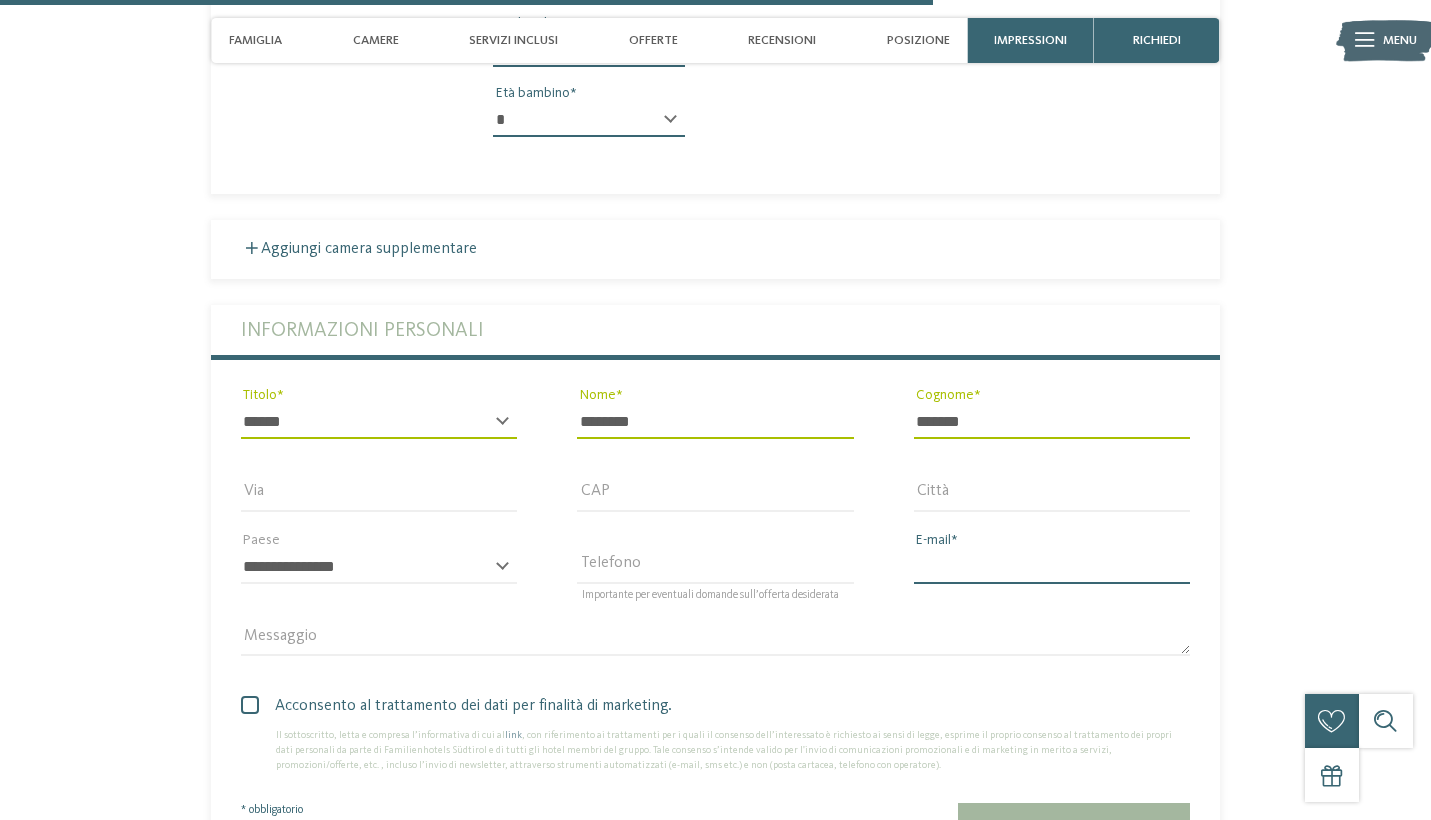 type on "**********" 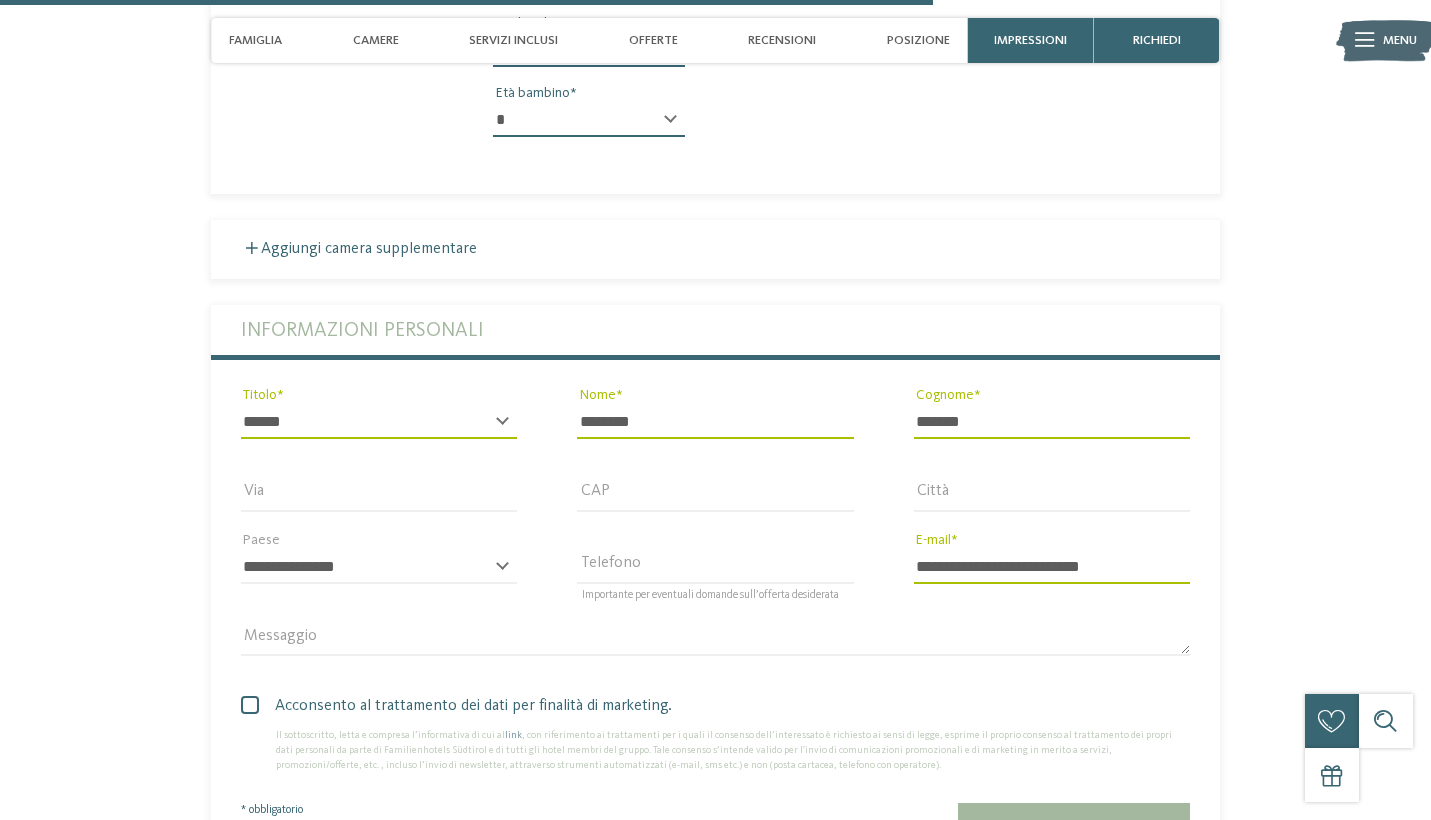 click on "Richiedi ora senza impegno o prenota subito!
richiedi
prenota 5" at bounding box center [715, 133] 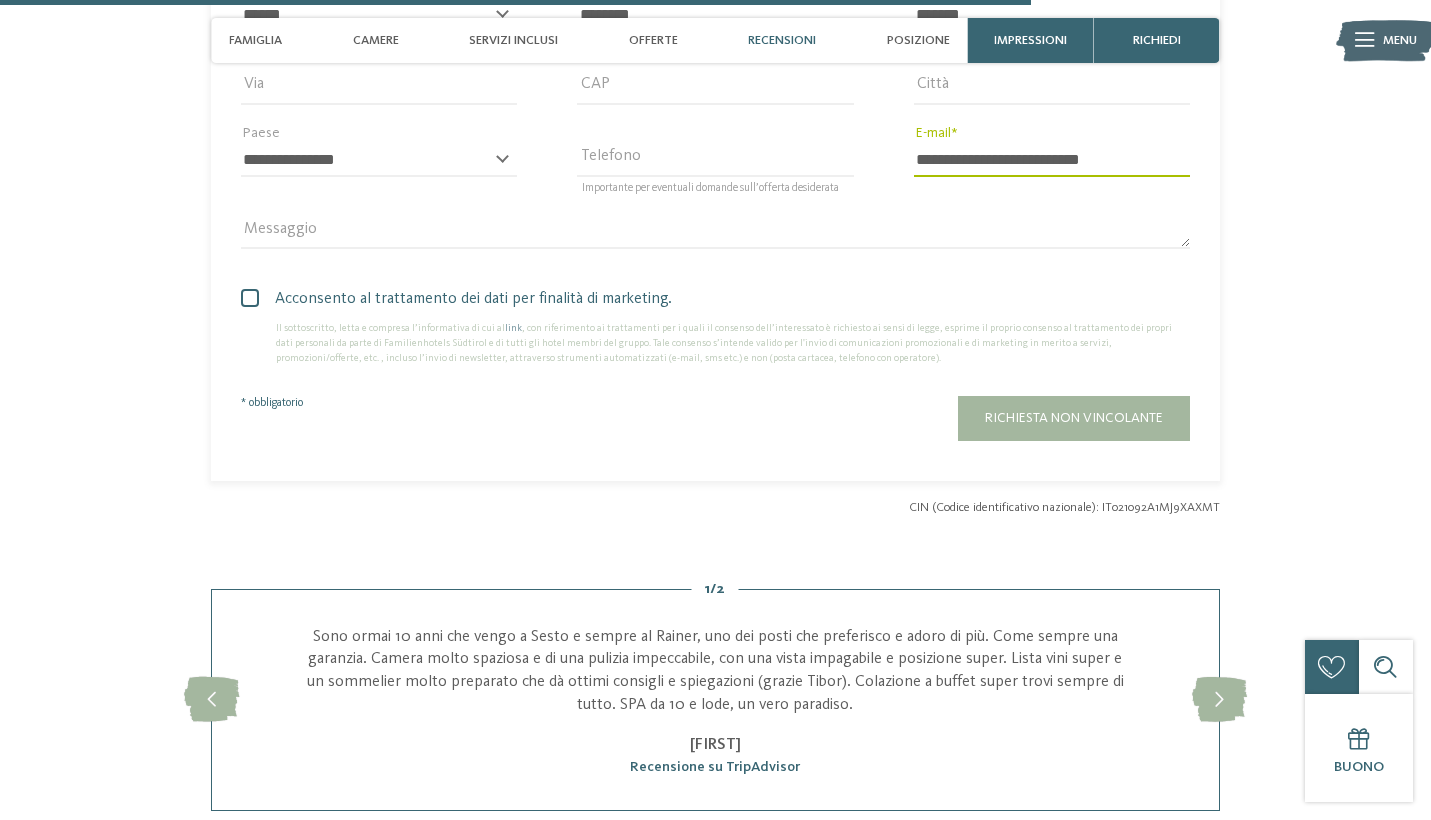 scroll, scrollTop: 4043, scrollLeft: 0, axis: vertical 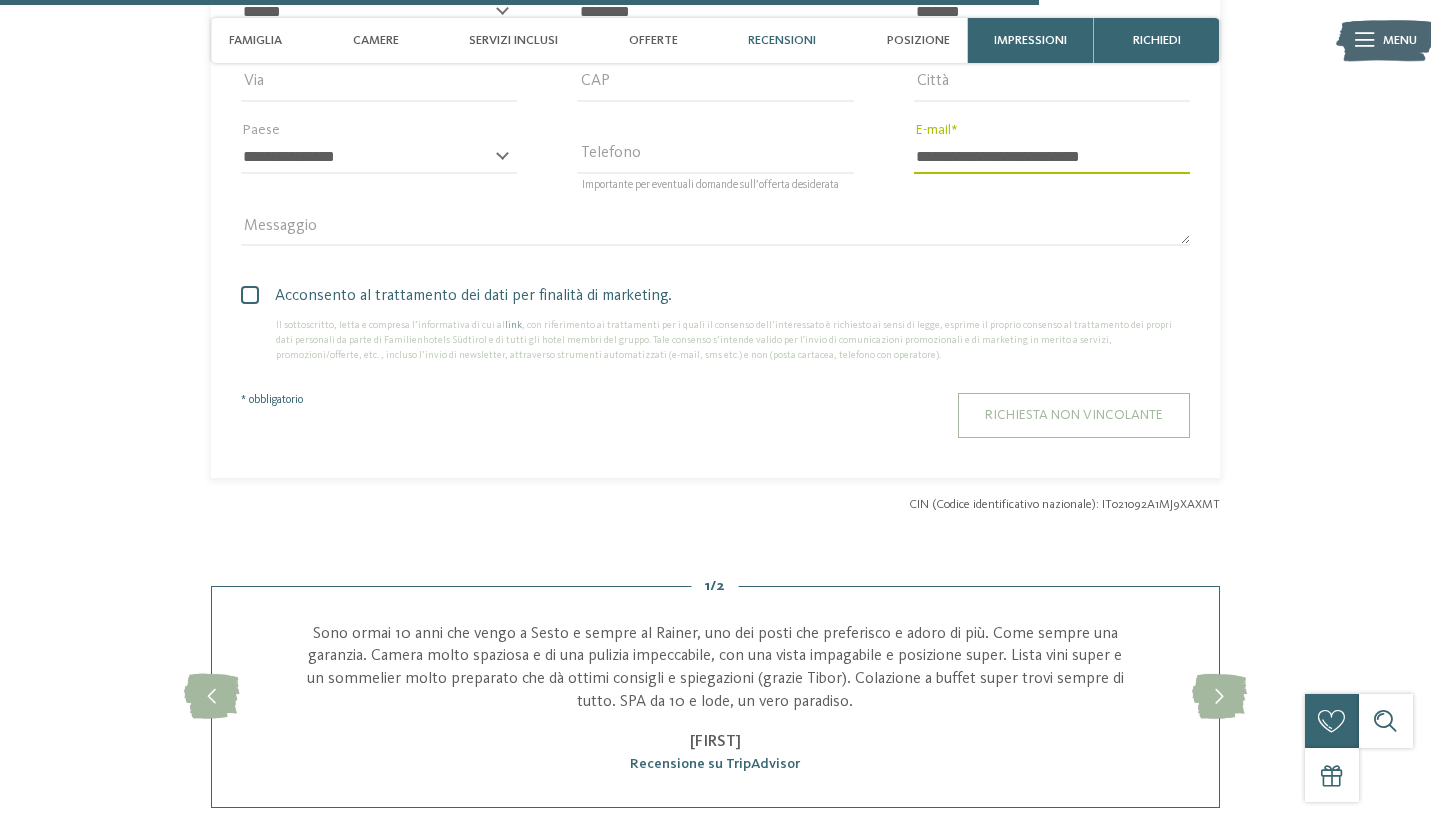 click on "Richiesta non vincolante" at bounding box center [1074, 415] 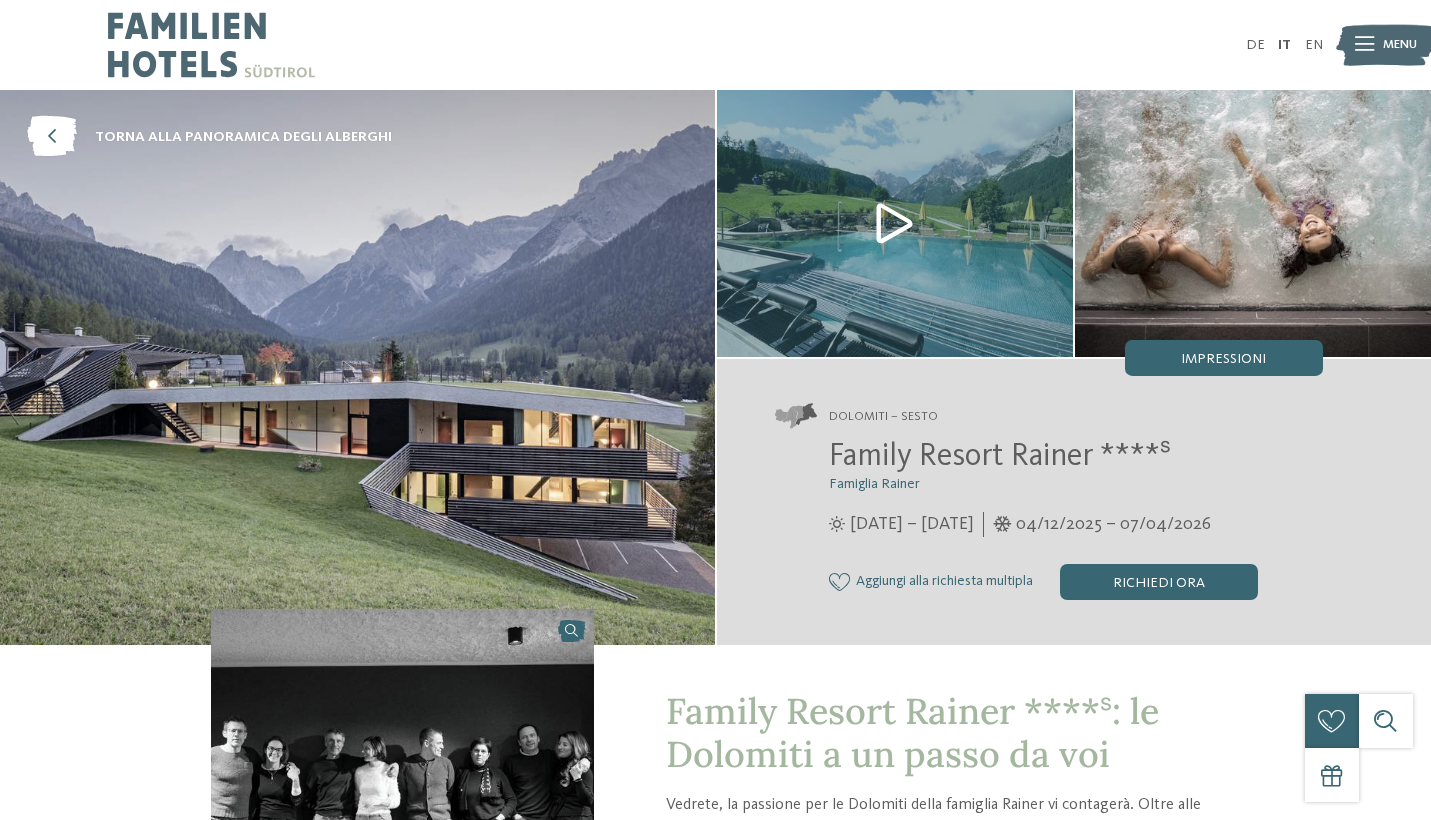 scroll, scrollTop: 0, scrollLeft: 0, axis: both 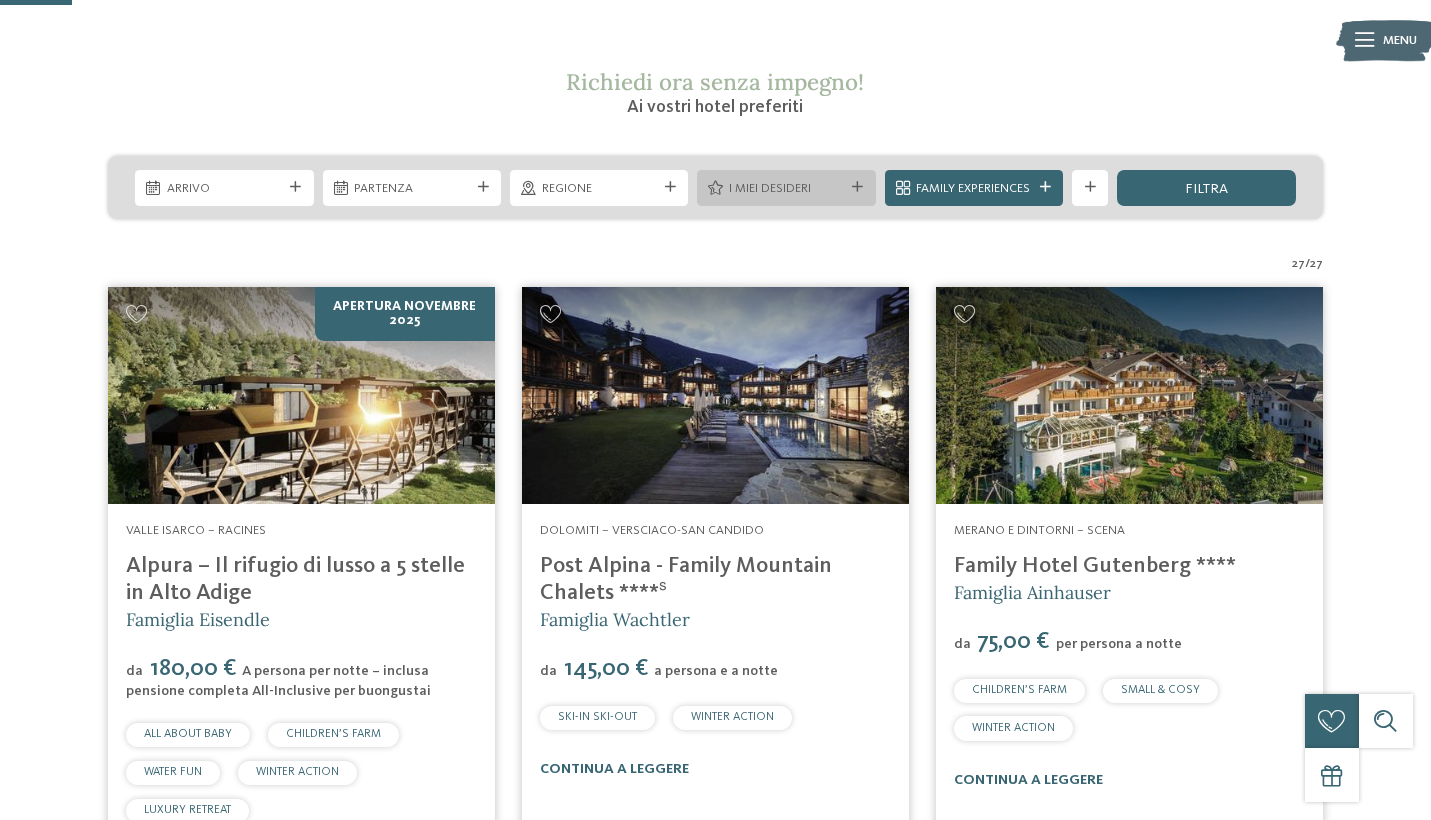 click at bounding box center [857, 187] 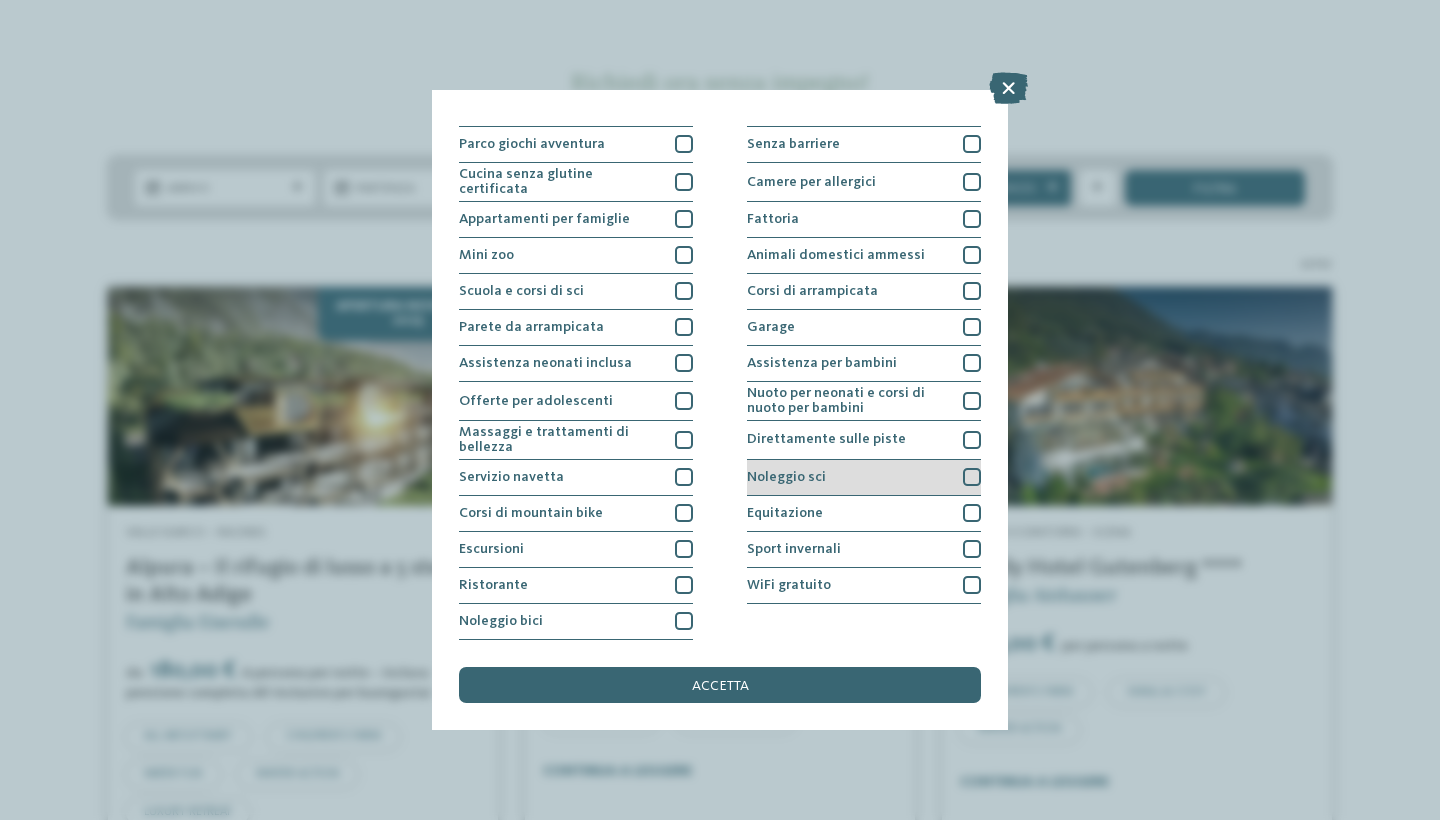 scroll, scrollTop: 304, scrollLeft: 0, axis: vertical 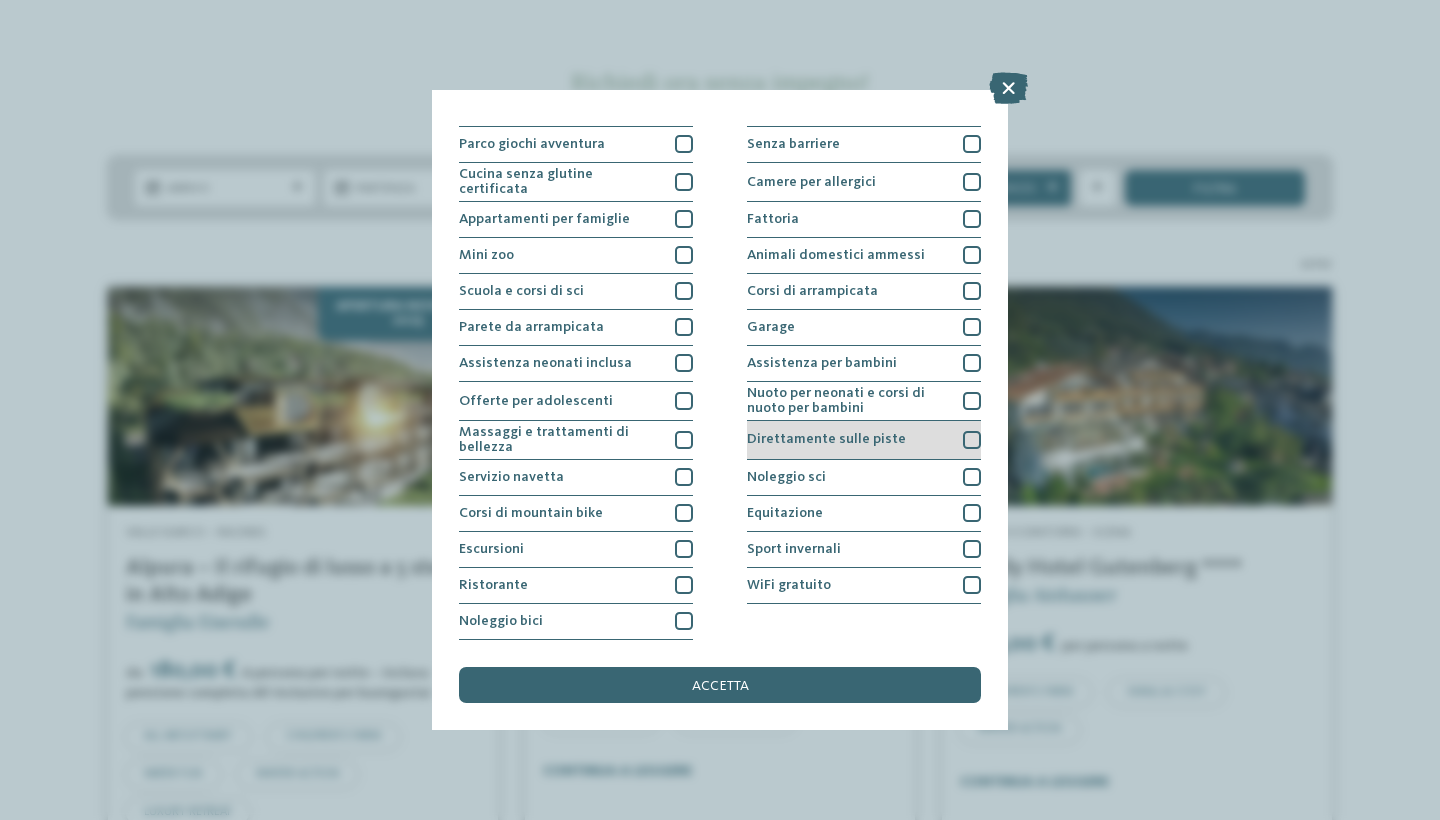 click at bounding box center (972, 440) 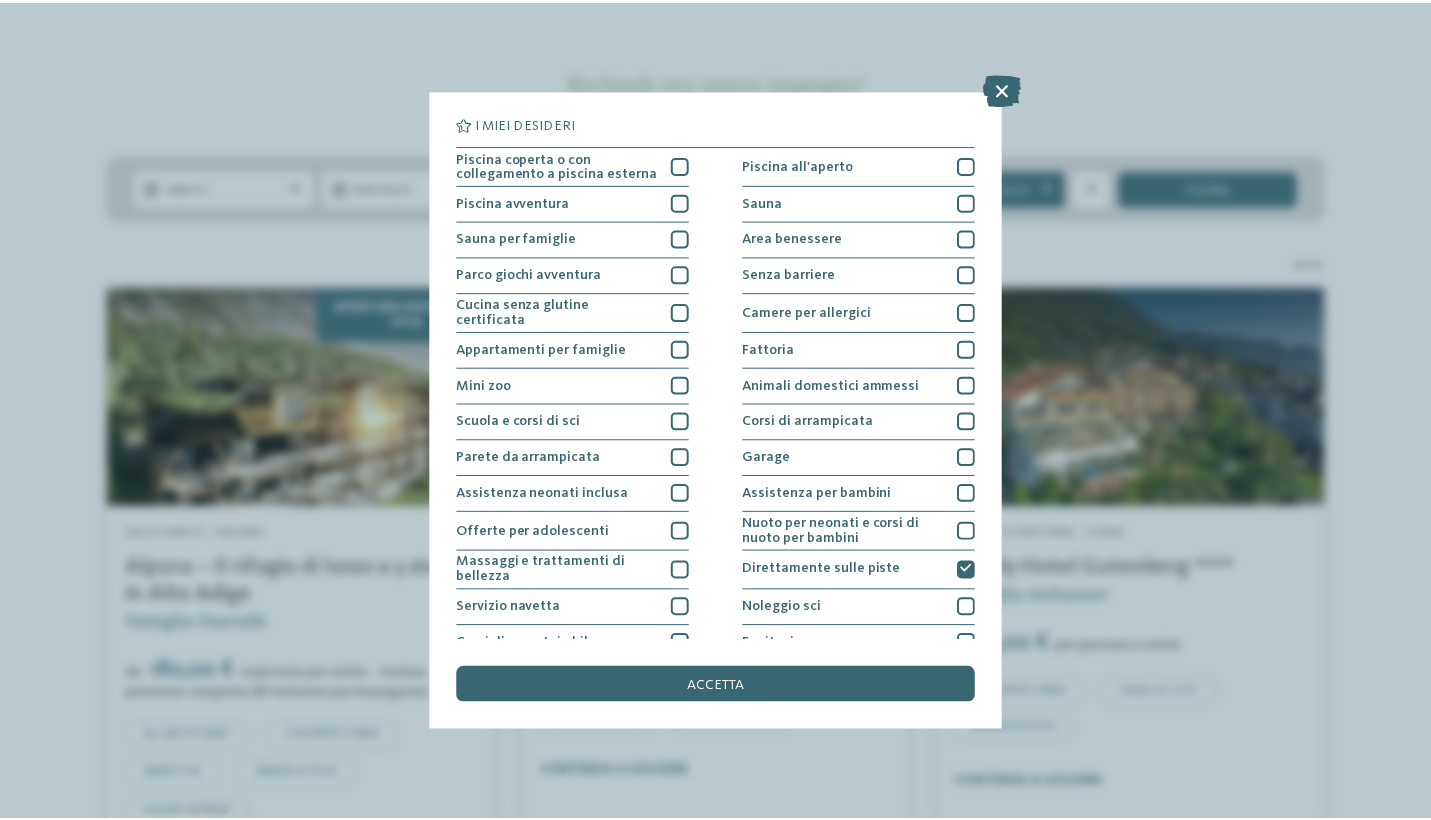 scroll, scrollTop: 0, scrollLeft: 0, axis: both 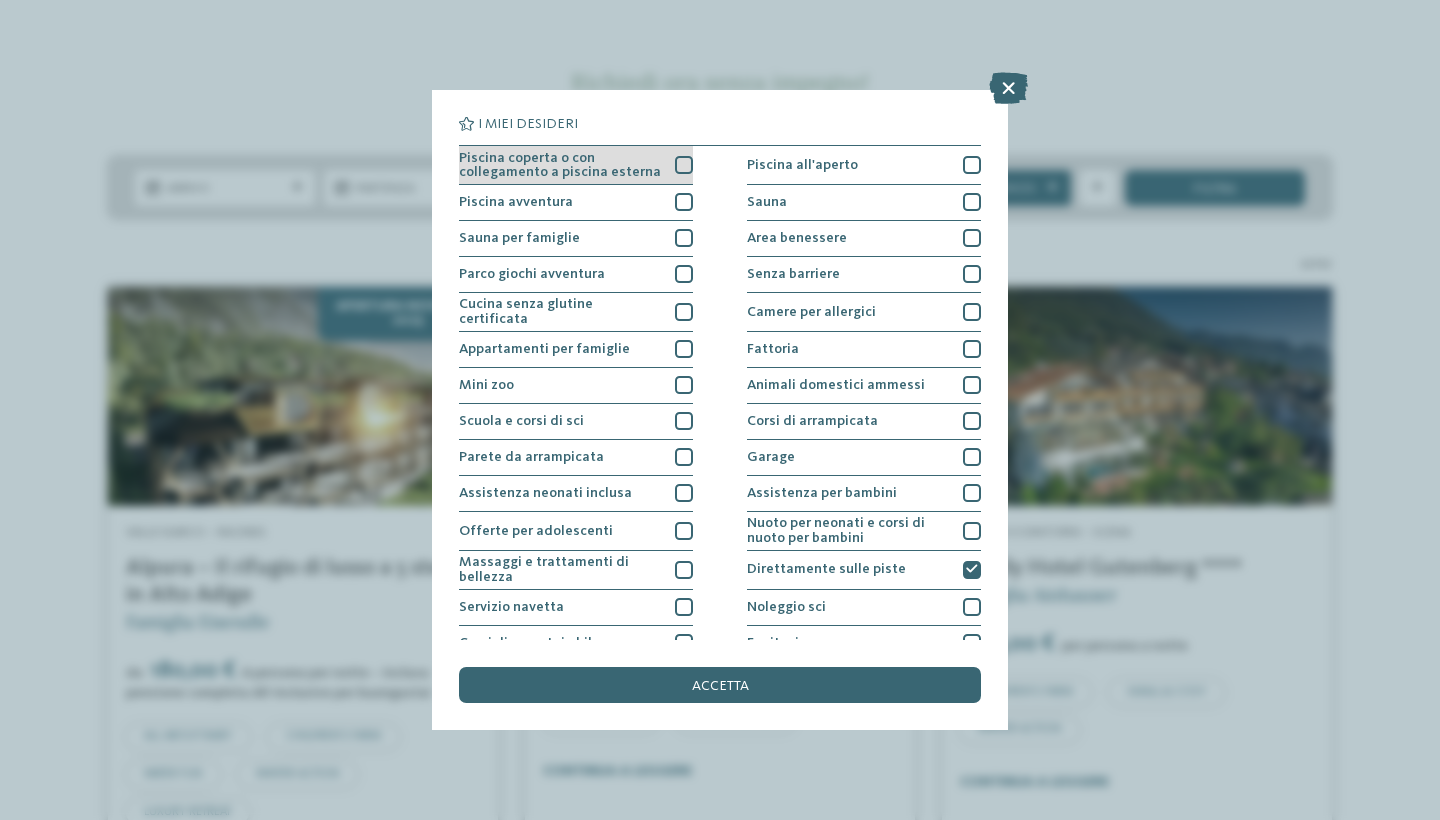 click at bounding box center (684, 165) 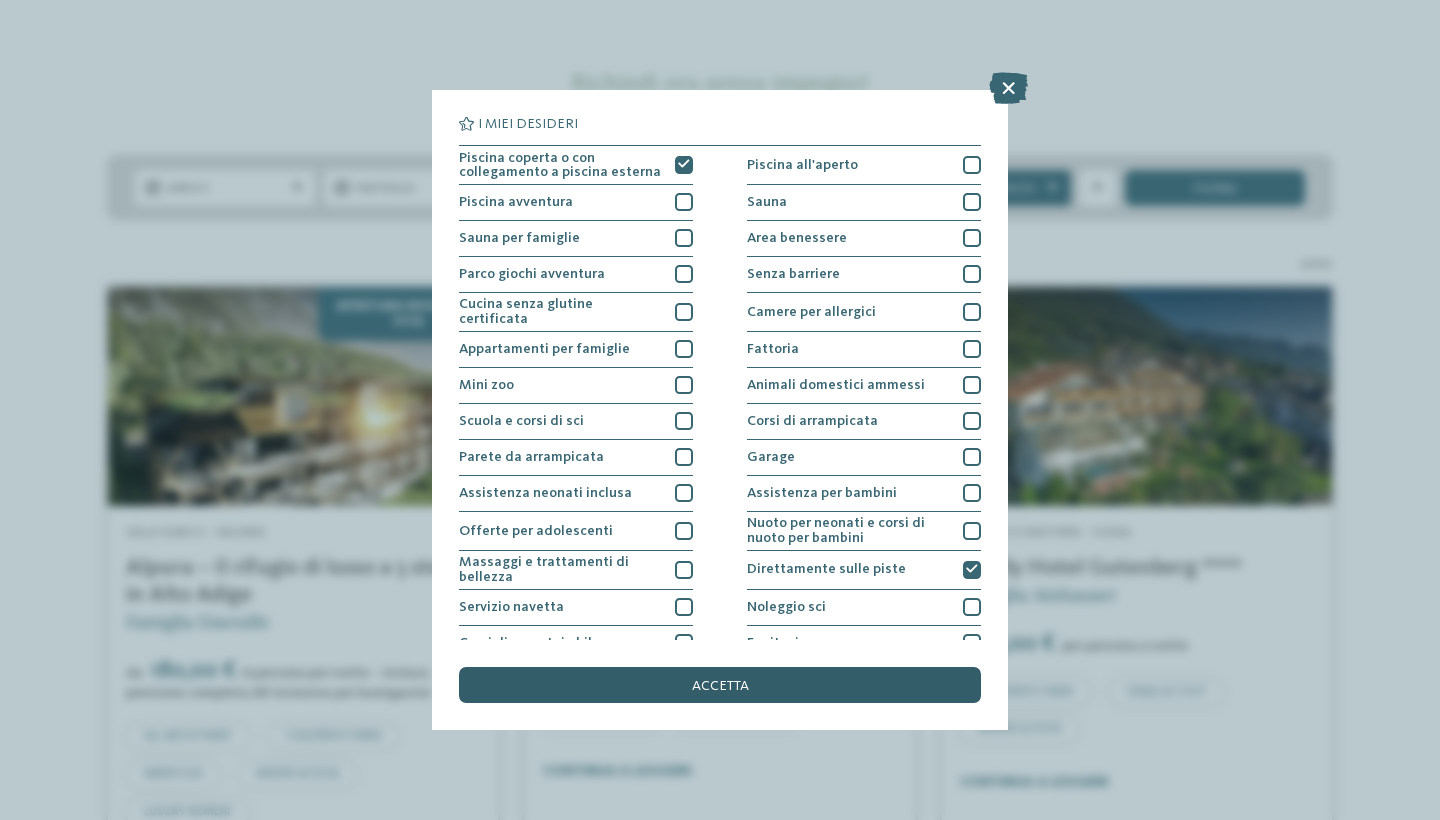 click on "accetta" at bounding box center (720, 685) 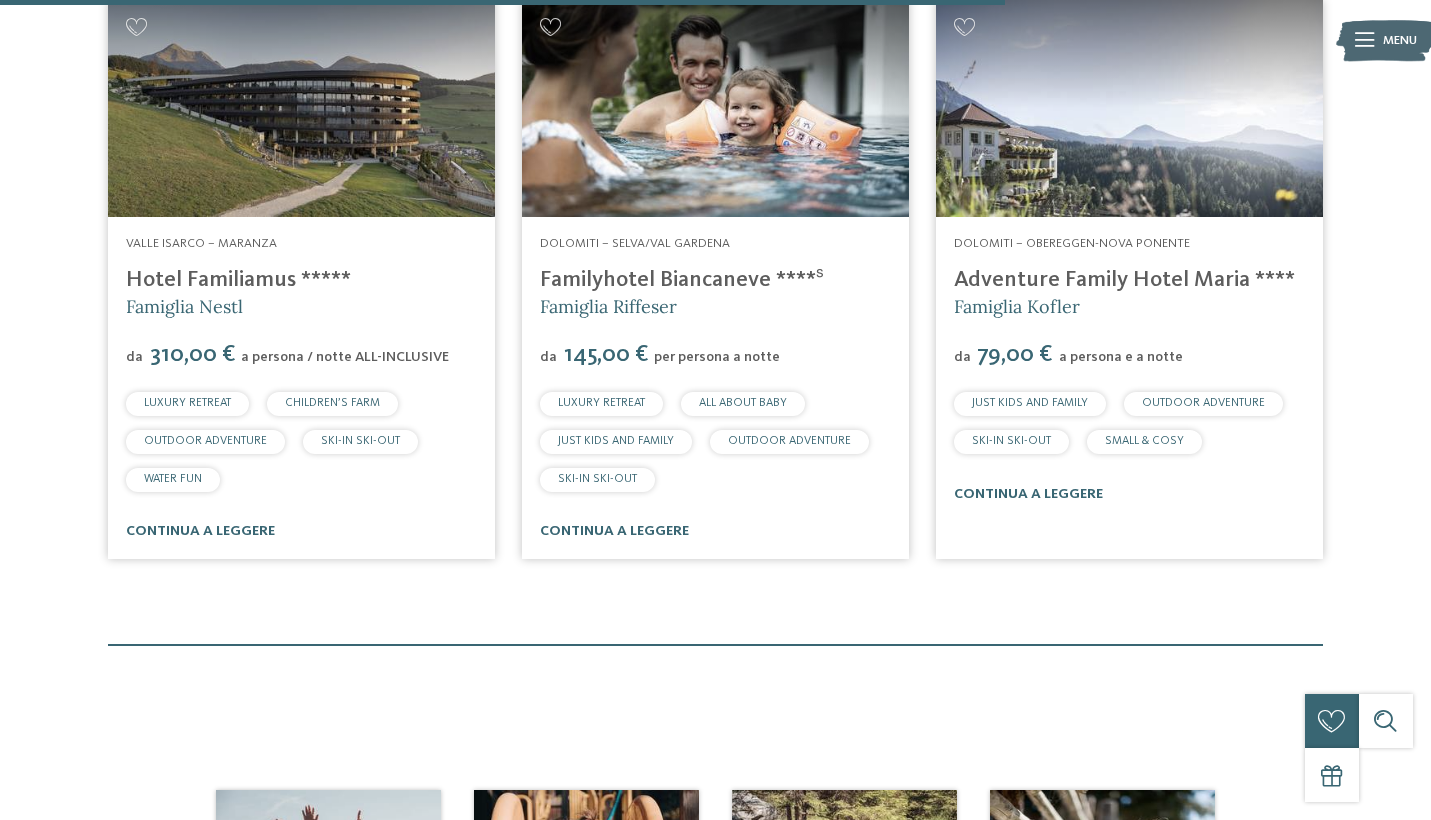 scroll, scrollTop: 1935, scrollLeft: 0, axis: vertical 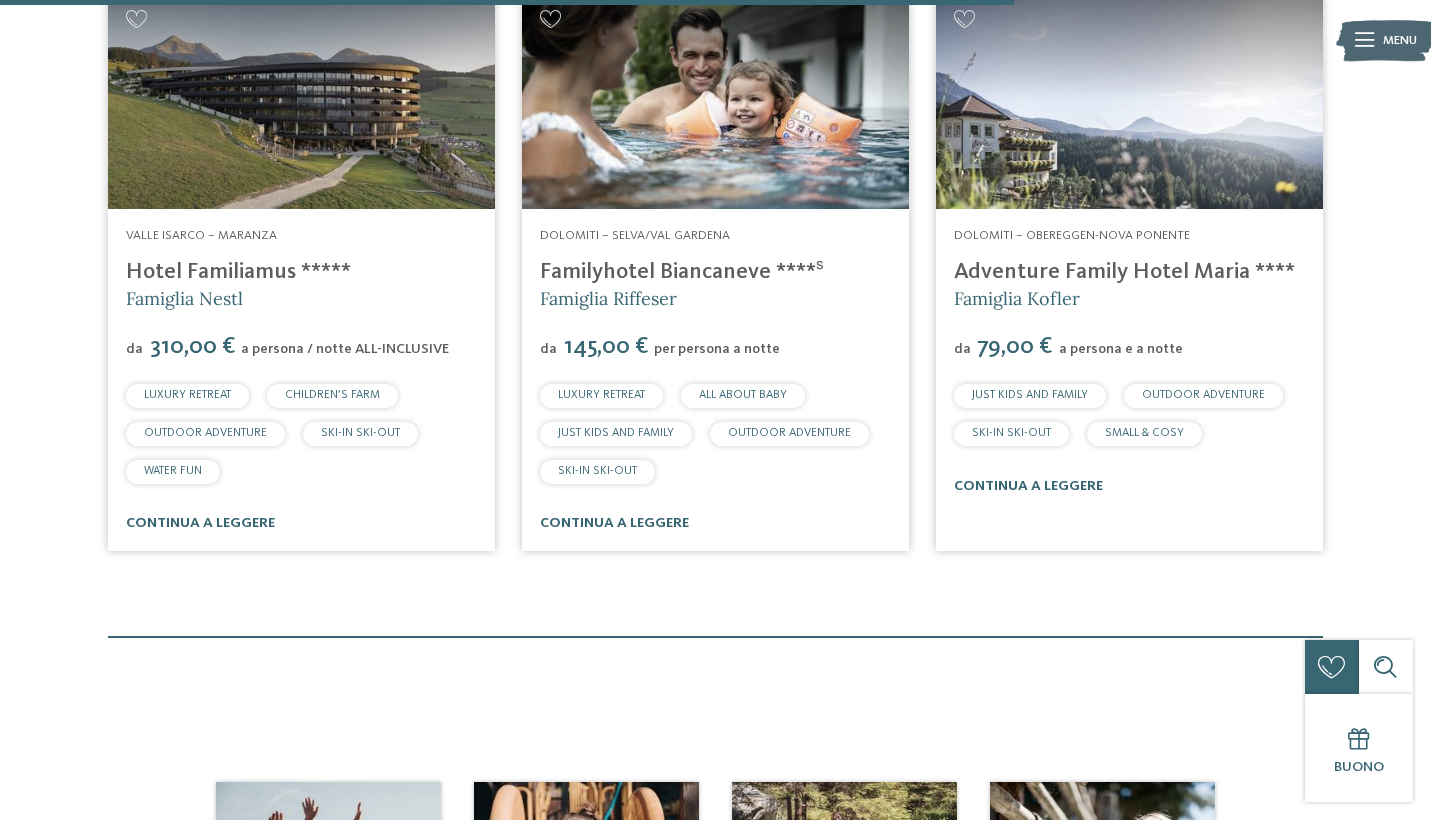 click on "Adventure Family Hotel Maria ****" at bounding box center [1124, 272] 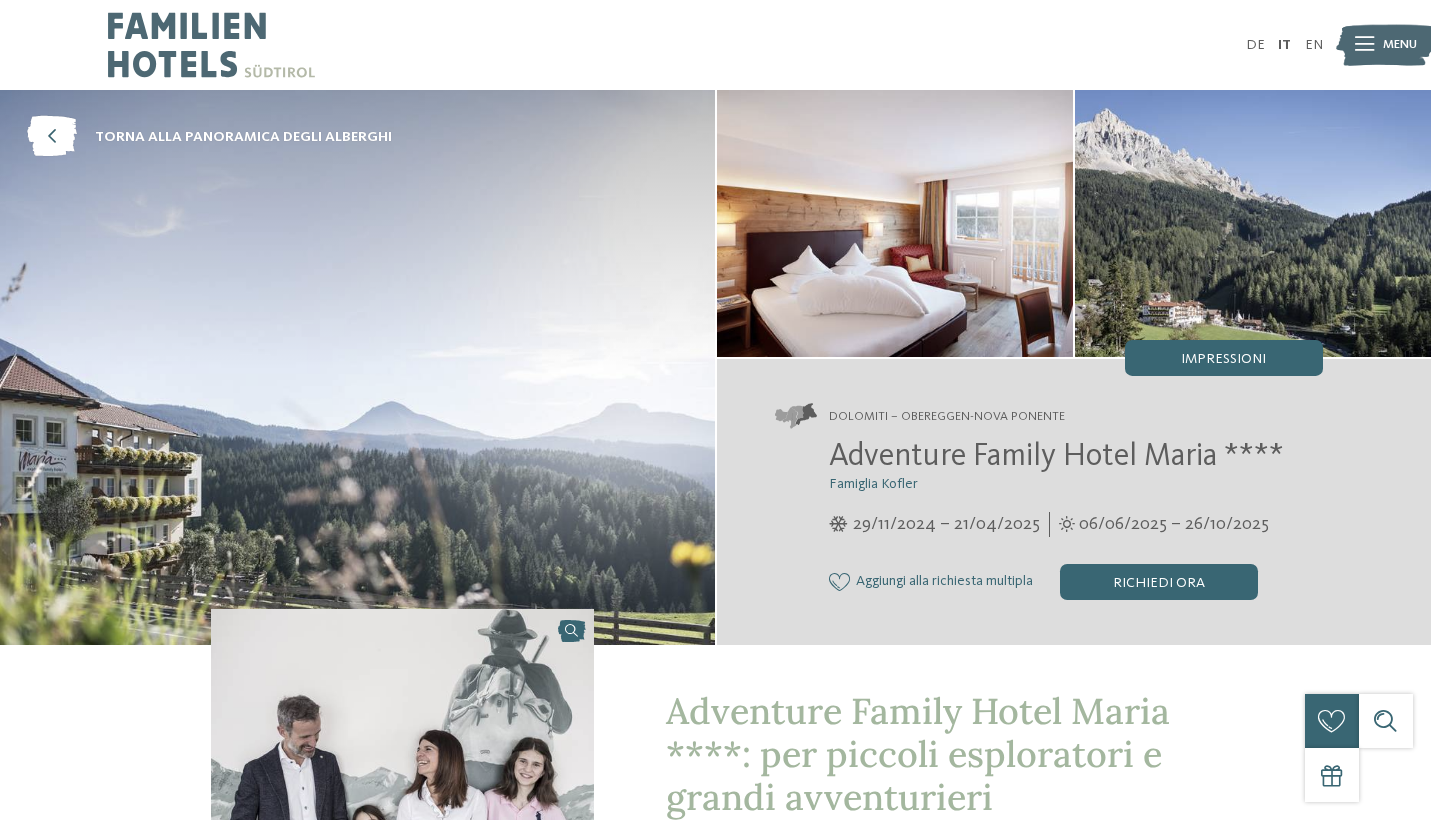 scroll, scrollTop: 126, scrollLeft: 0, axis: vertical 